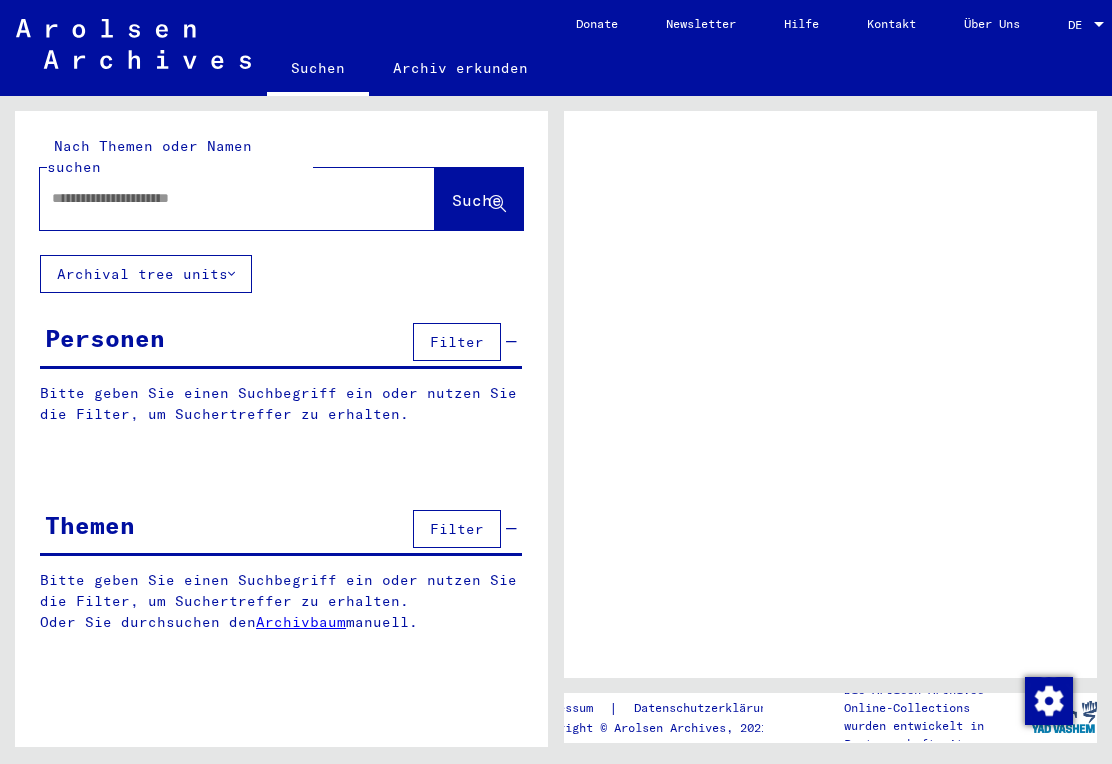 scroll, scrollTop: 0, scrollLeft: 0, axis: both 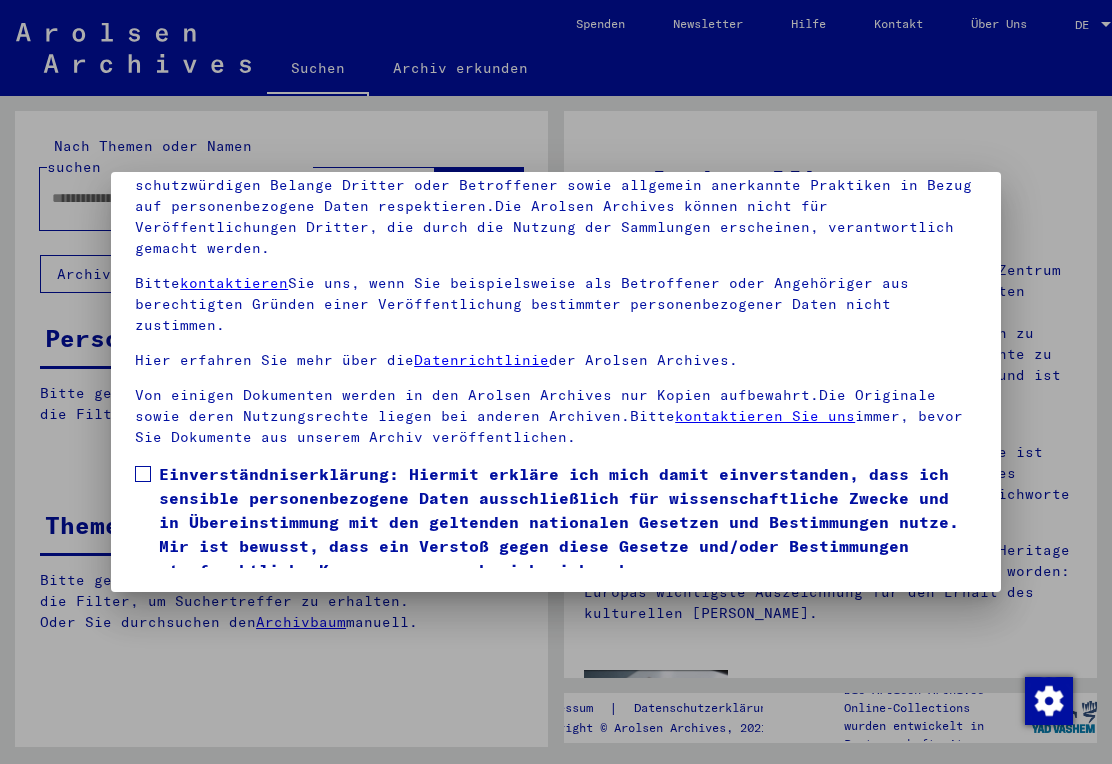 click on "Unsere  Nutzungsbedingungen  wurden durch den Internationalen Ausschuss als oberstes Leitungsgremium der Arolsen Archives festgelegt und entsprechen nicht deutschem oder anderem nationalen Archivrecht. Bitte beachten Sie, dass dieses Portal über NS - Verfolgte sensible Daten zu identifizierten oder identifizierbaren Personen enthält.Als [PERSON_NAME] dieses Portals sind Sie persönlich dafür verantwortlich, dass Sie das Recht auf die Privatsphäre und sonstige Gesetze und die schutzwürdigen Belange Dritter oder Betroffener sowie allgemein anerkannte Praktiken in Bezug auf personenbezogene Daten respektieren.Die Arolsen Archives können nicht für Veröffentlichungen Dritter, die durch die Nutzung der Sammlungen erscheinen, verantwortlich gemacht werden. Bitte  kontaktieren  Sie uns, wenn Sie beispielsweise als Betroffener oder Angehöriger aus berechtigten Gründen einer Veröffentlichung bestimmter personenbezogener Daten nicht zustimmen. Hier erfahren Sie mehr über die  Datenrichtlinie  der Arolsen Archives." at bounding box center (556, 319) 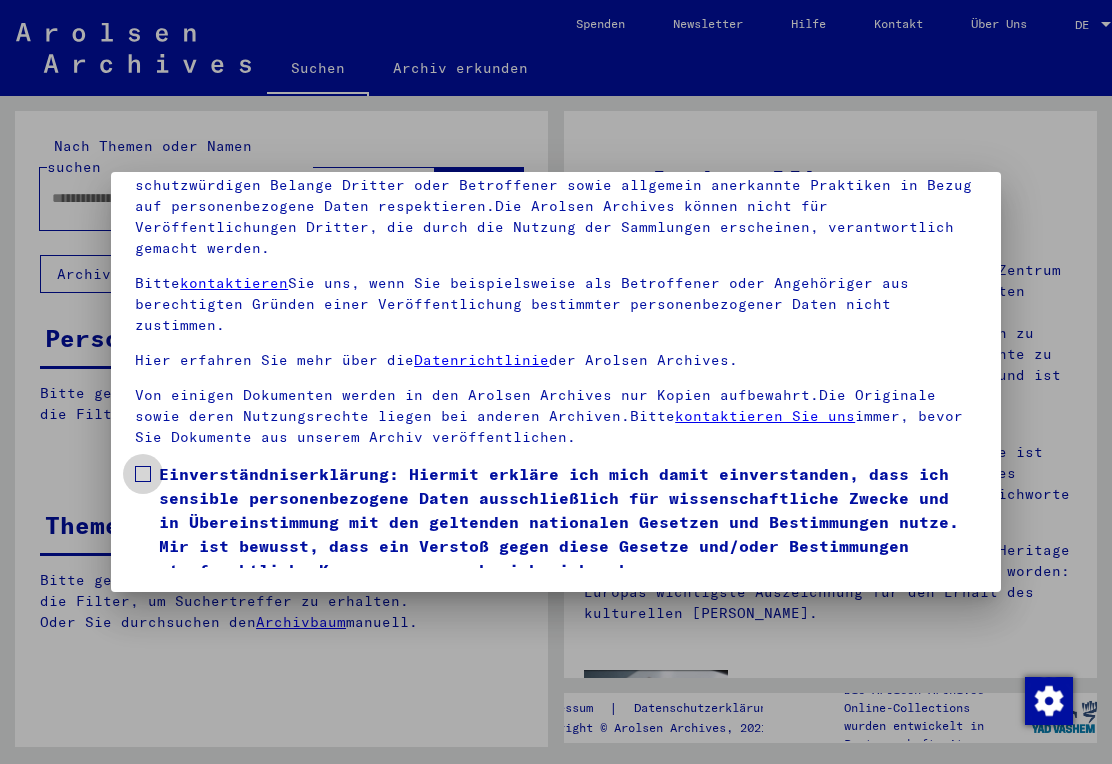 click at bounding box center (143, 474) 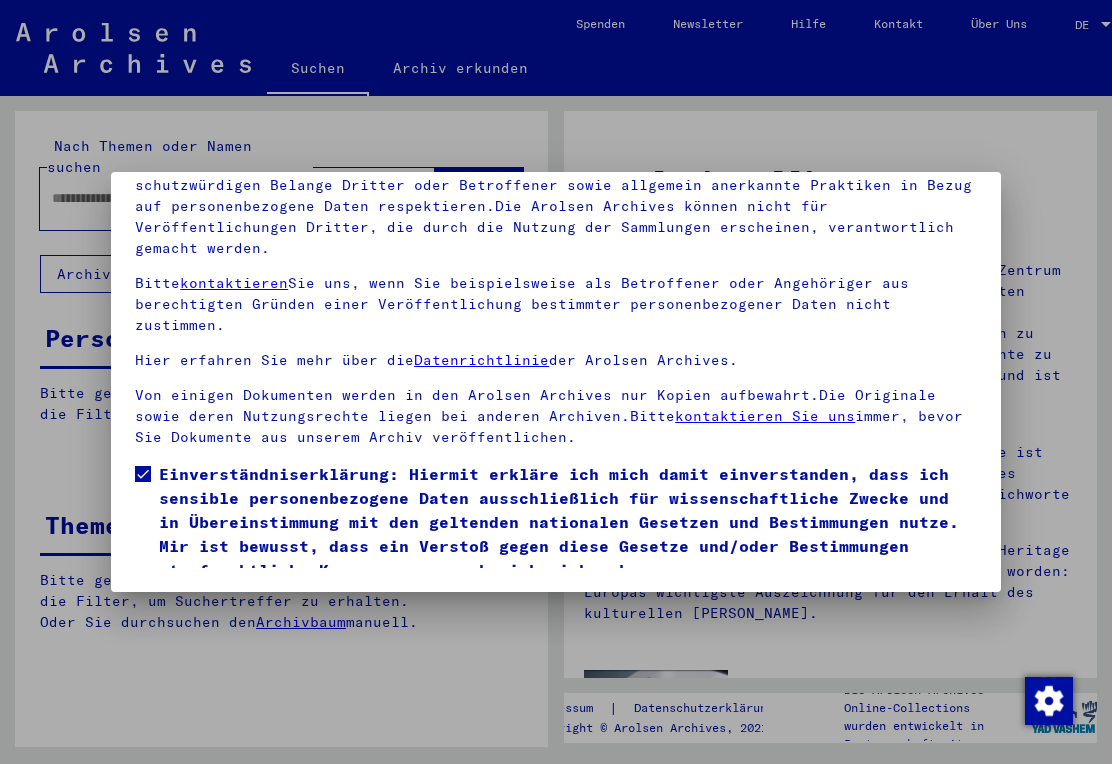 click on "Ich stimme zu" at bounding box center (210, 611) 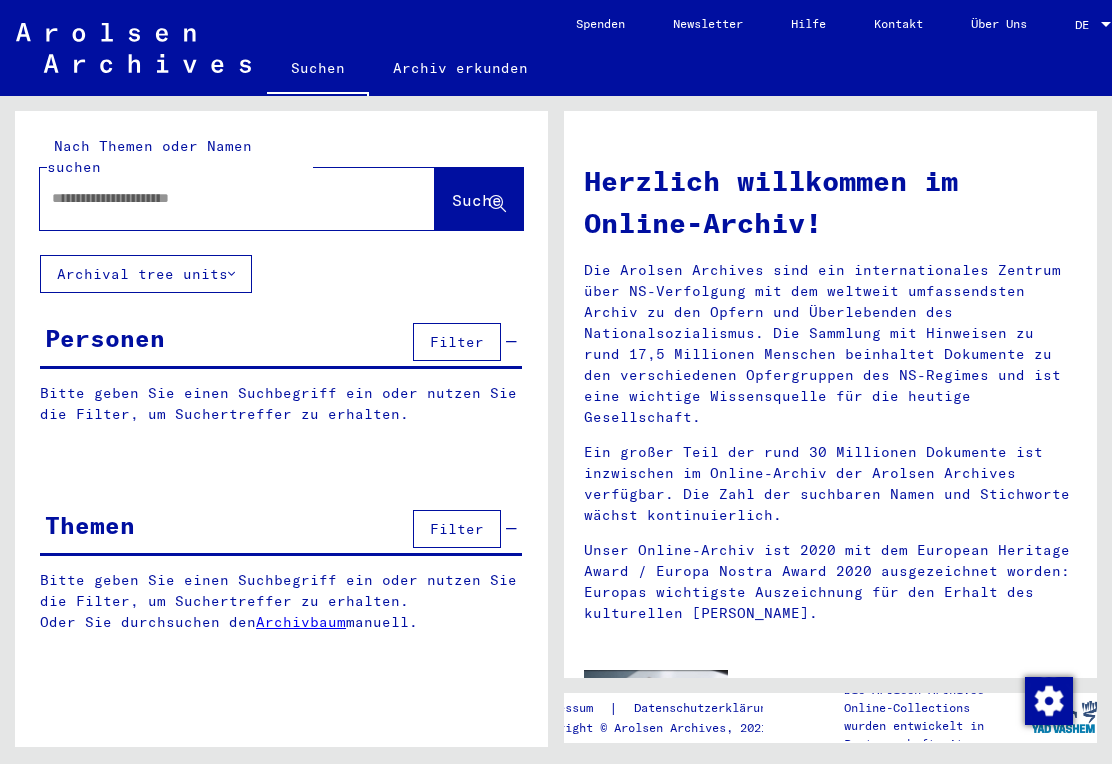 click on "Nach Themen oder Namen suchen  Suche" 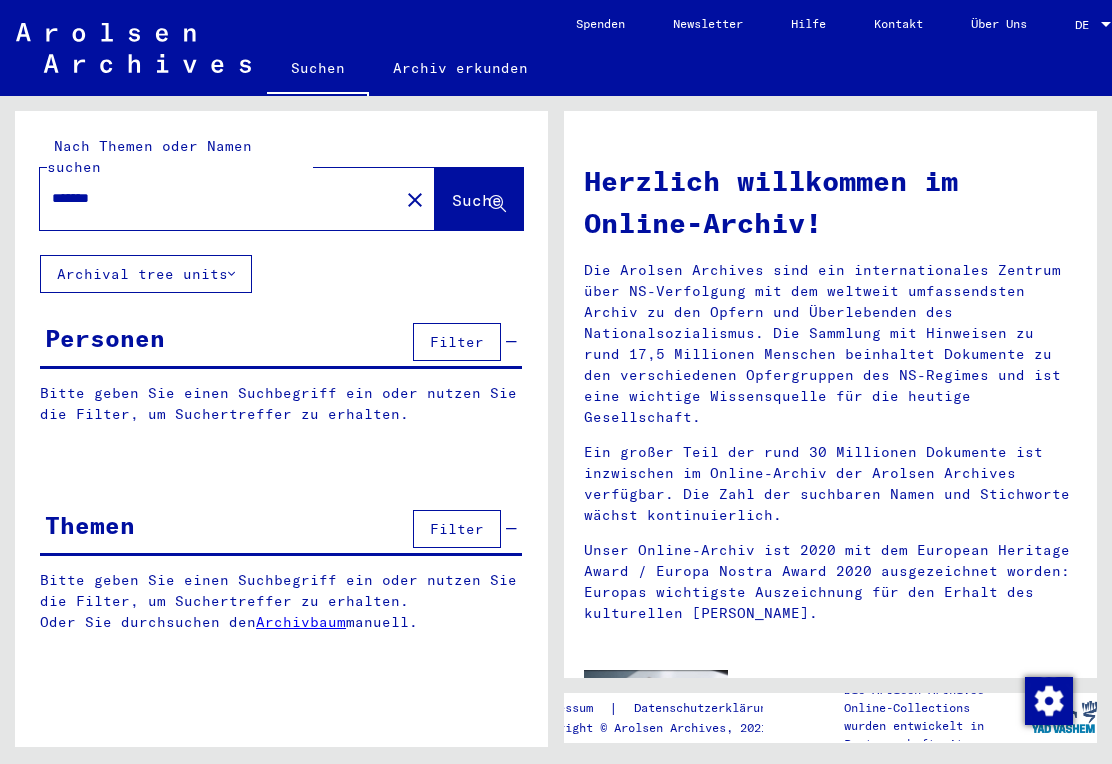 type on "*******" 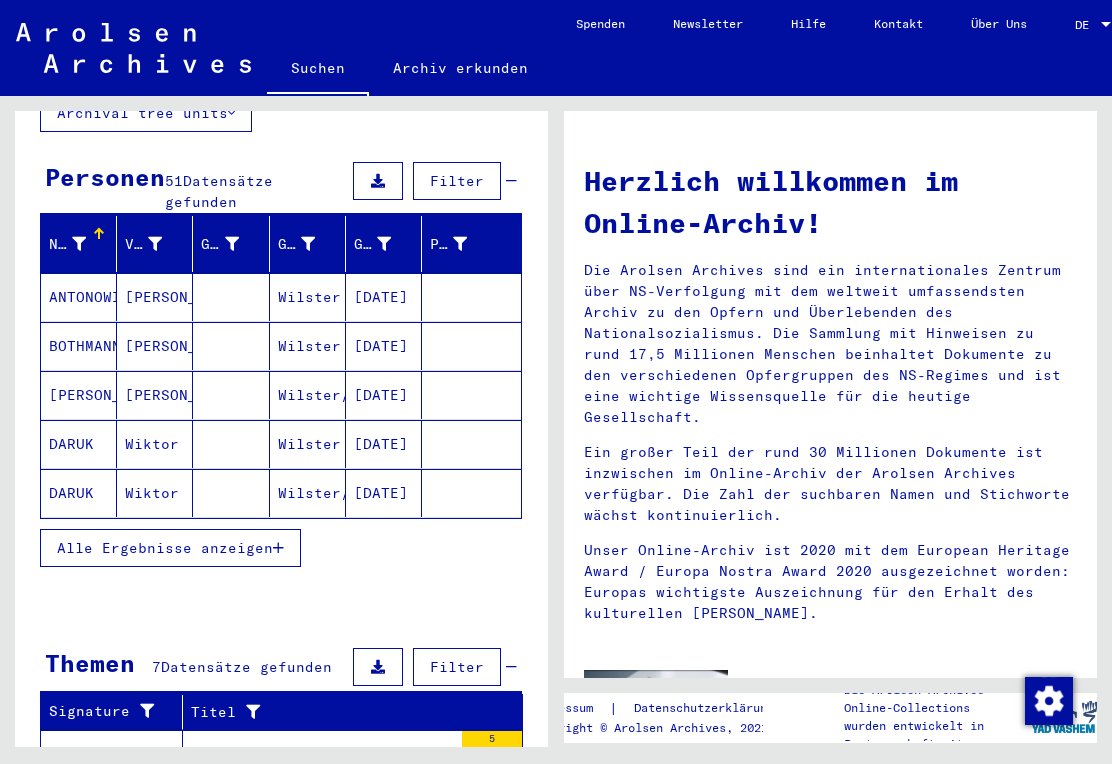 scroll, scrollTop: 159, scrollLeft: 0, axis: vertical 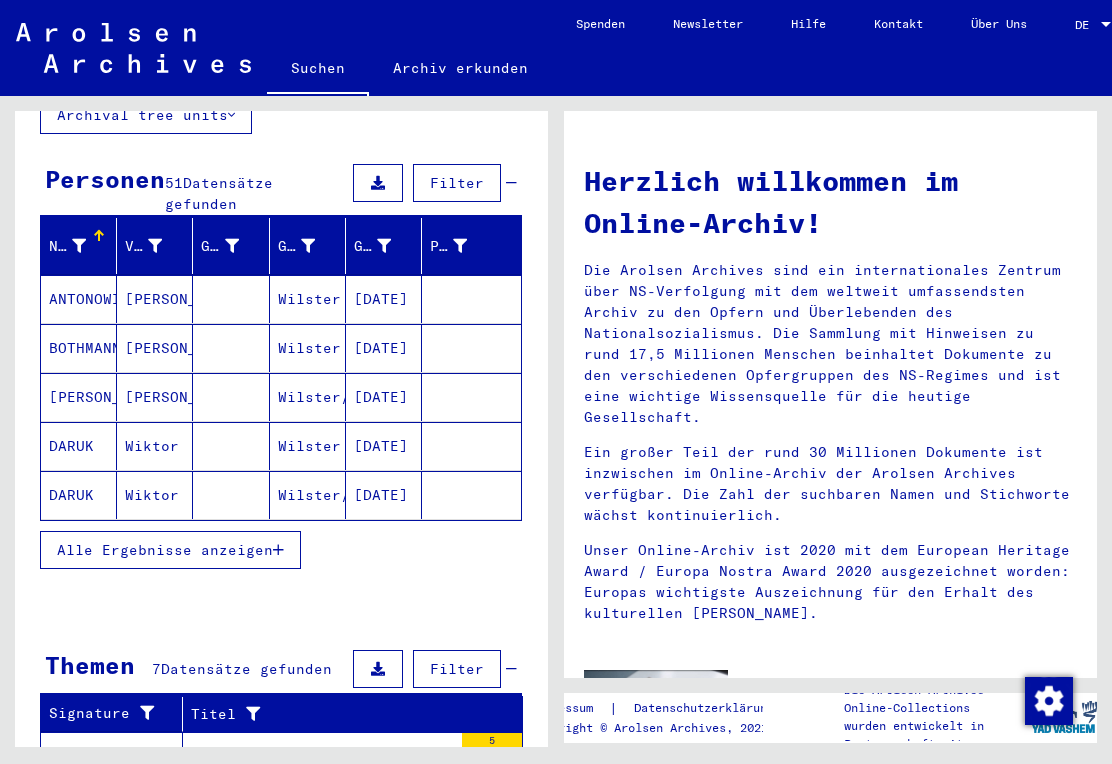 click at bounding box center [278, 550] 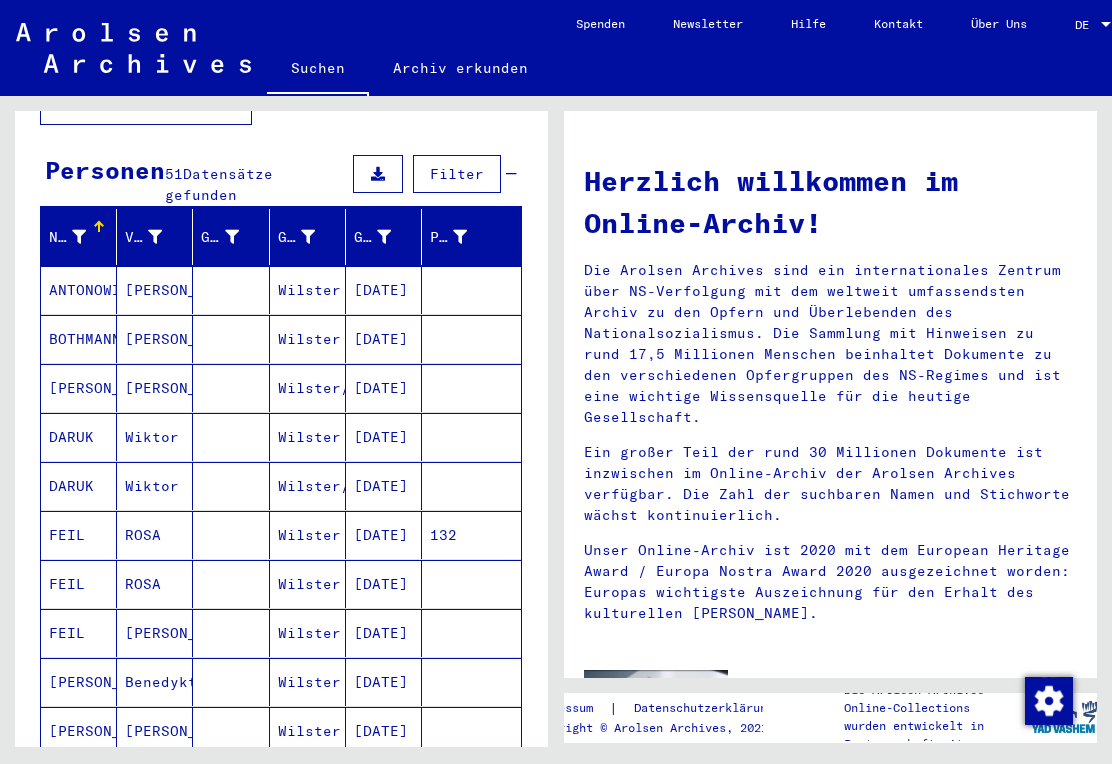 scroll, scrollTop: 161, scrollLeft: 0, axis: vertical 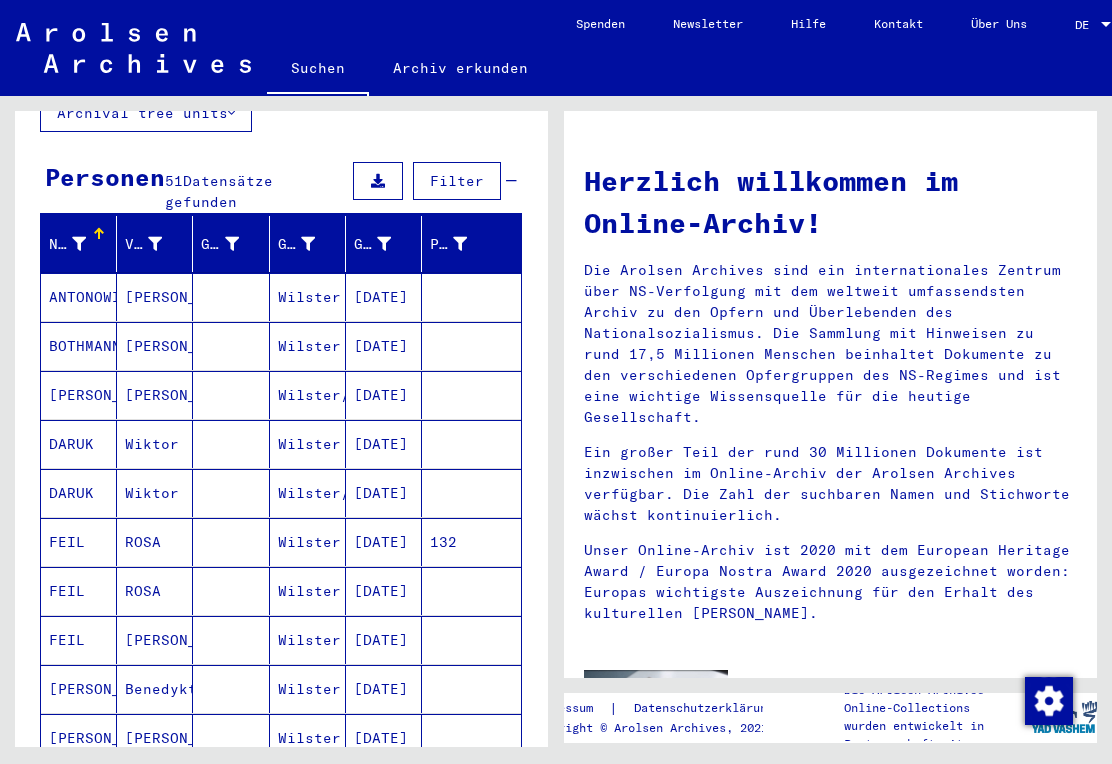 click on "ANTONOWITSCH" at bounding box center [79, 346] 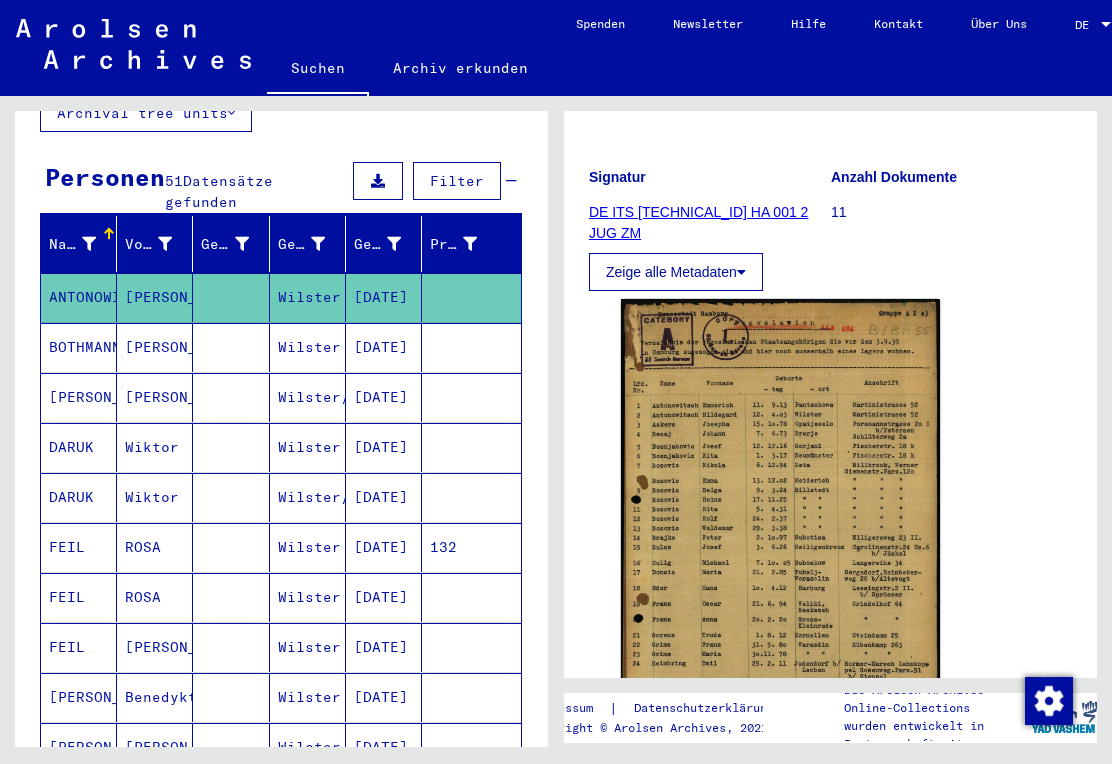 scroll, scrollTop: 237, scrollLeft: 0, axis: vertical 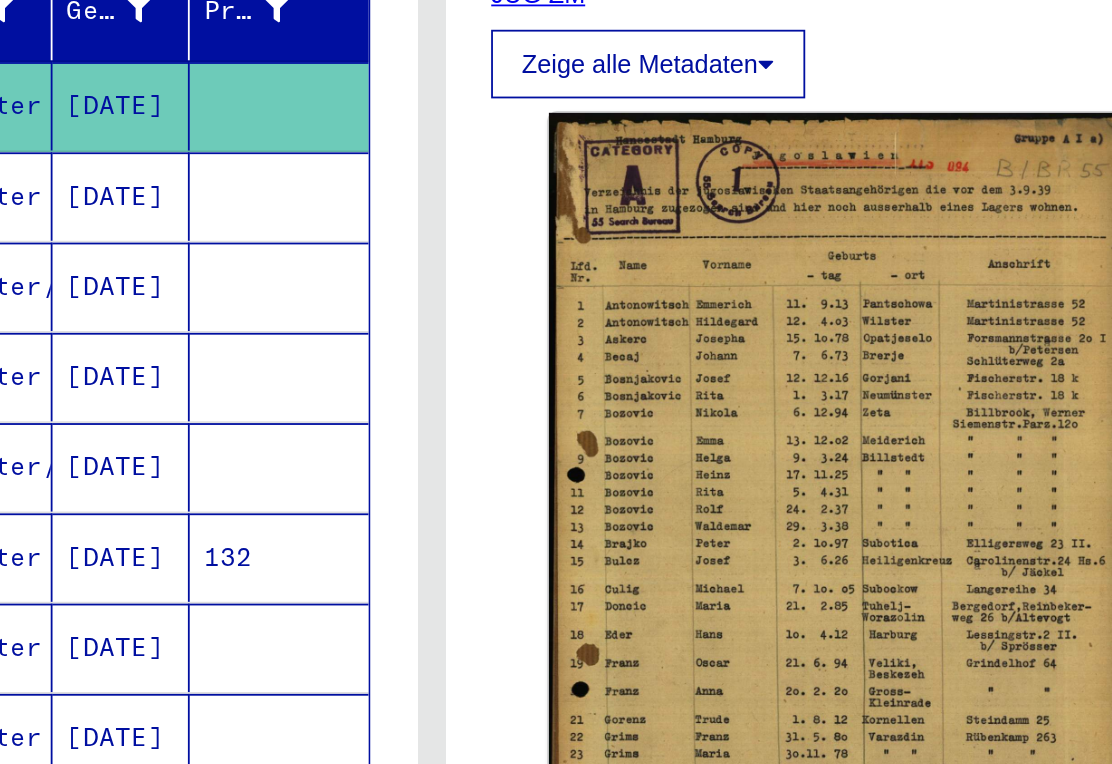 click on "[DATE]" at bounding box center (384, 447) 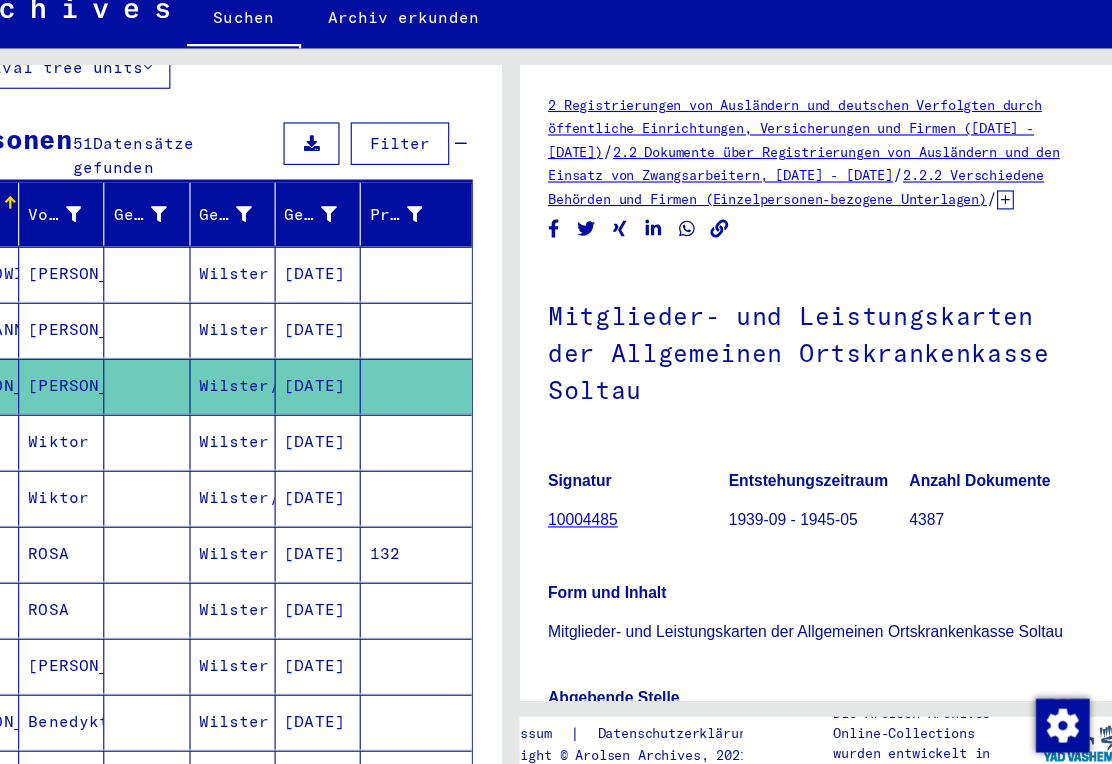 scroll, scrollTop: 0, scrollLeft: 0, axis: both 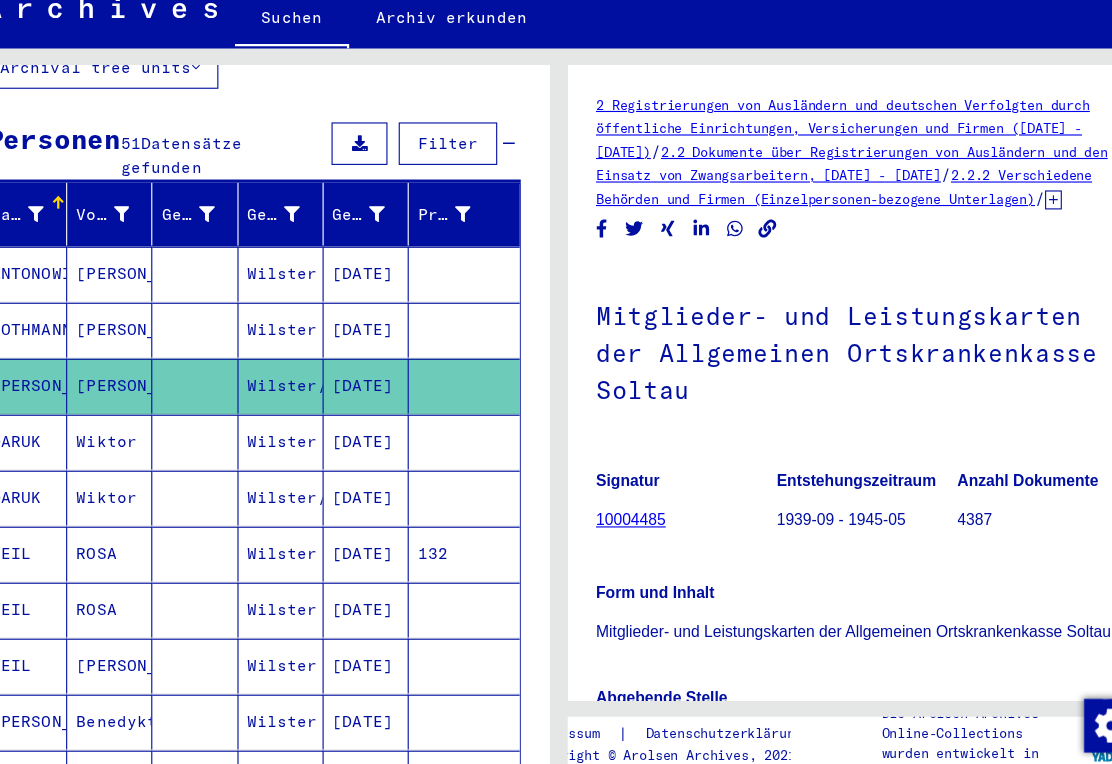 click on "Wiktor" at bounding box center [155, 497] 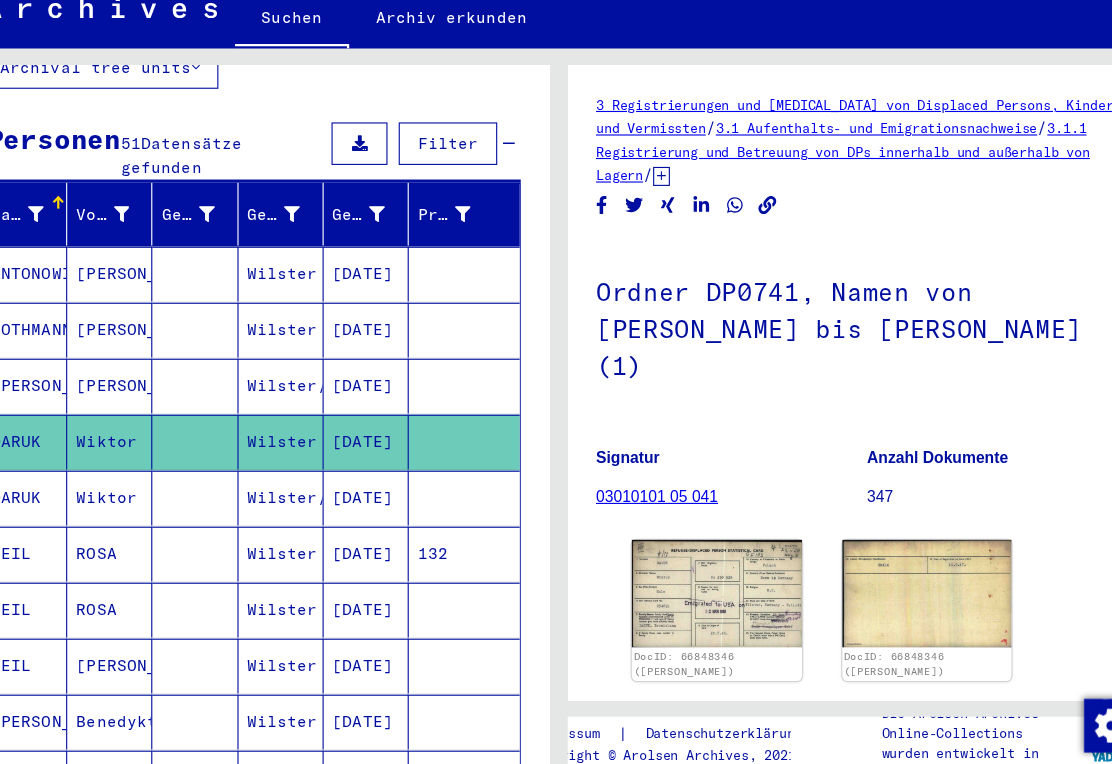 click on "DARUK" at bounding box center [79, 547] 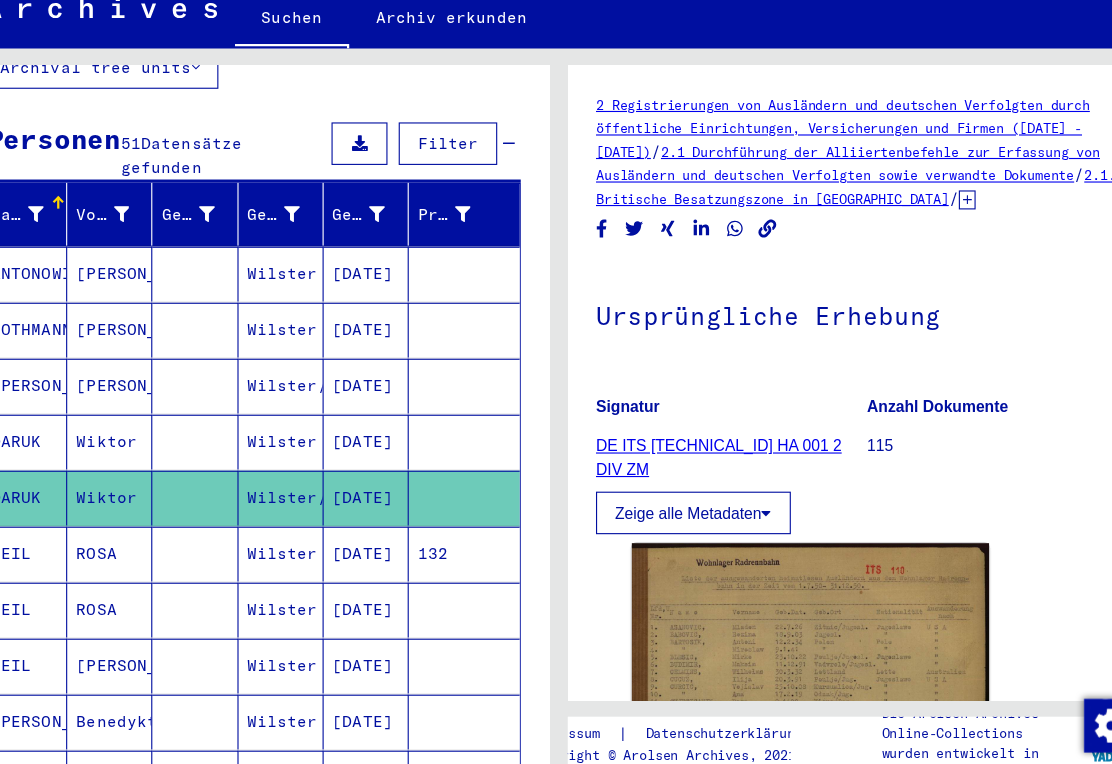 click 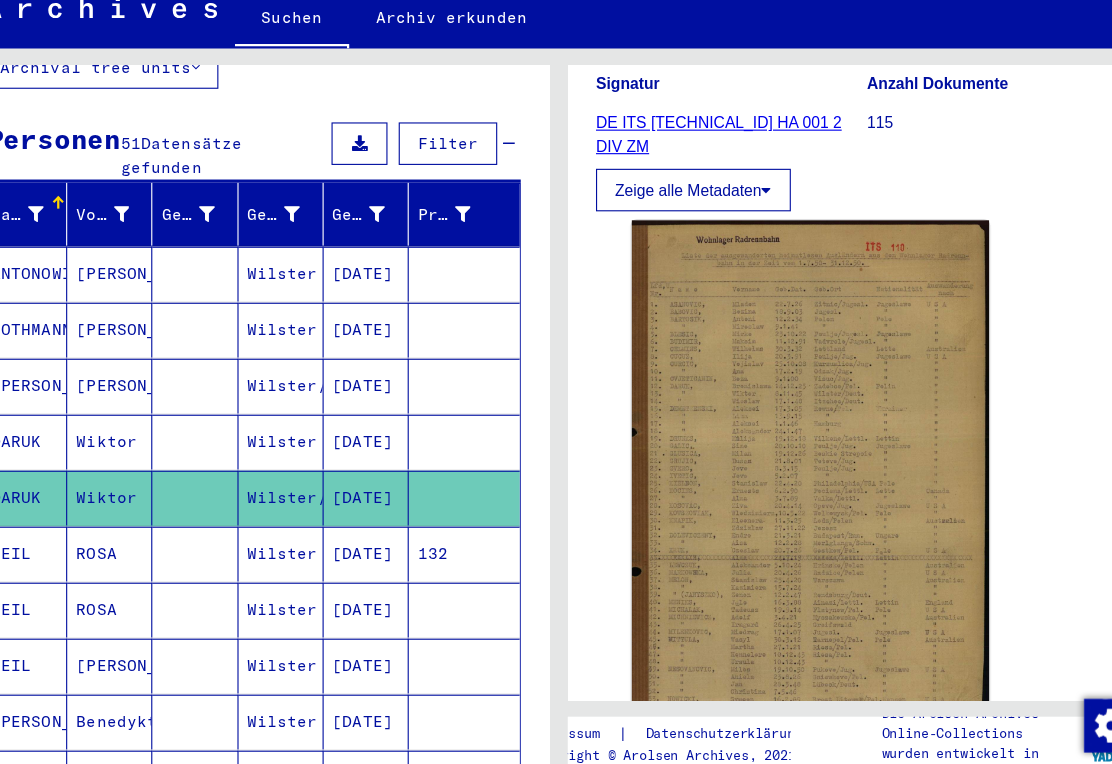 scroll, scrollTop: 460, scrollLeft: 0, axis: vertical 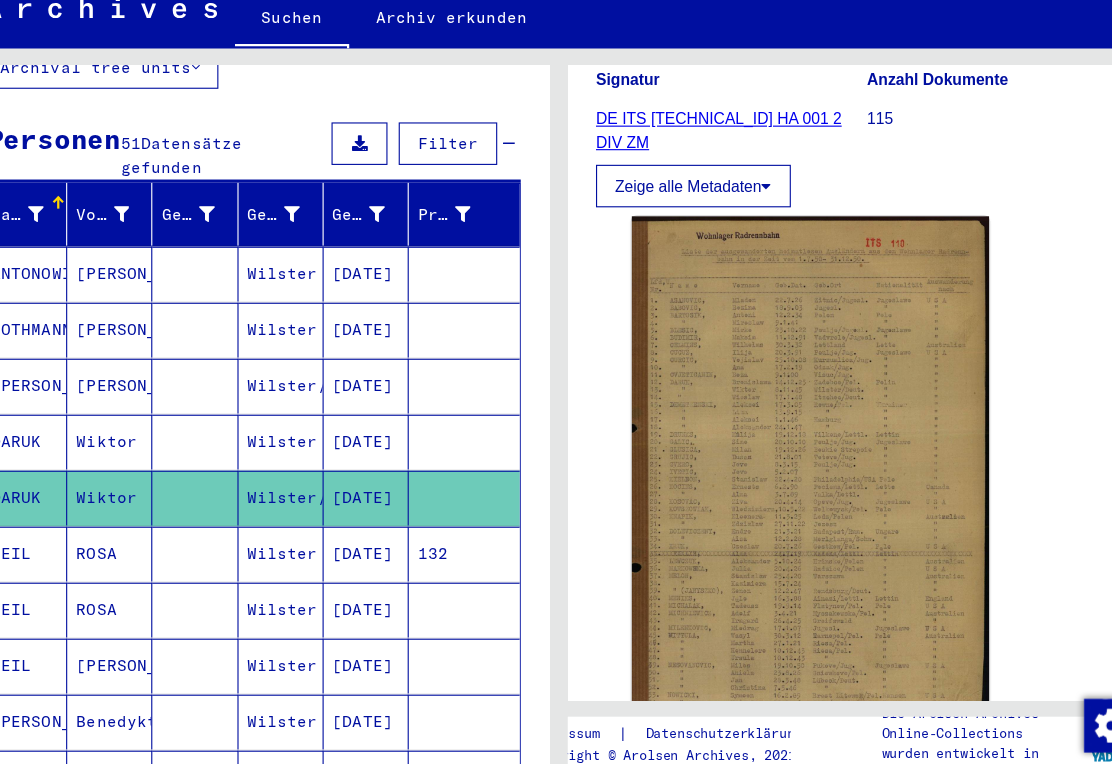 click on "ROSA" at bounding box center [155, 597] 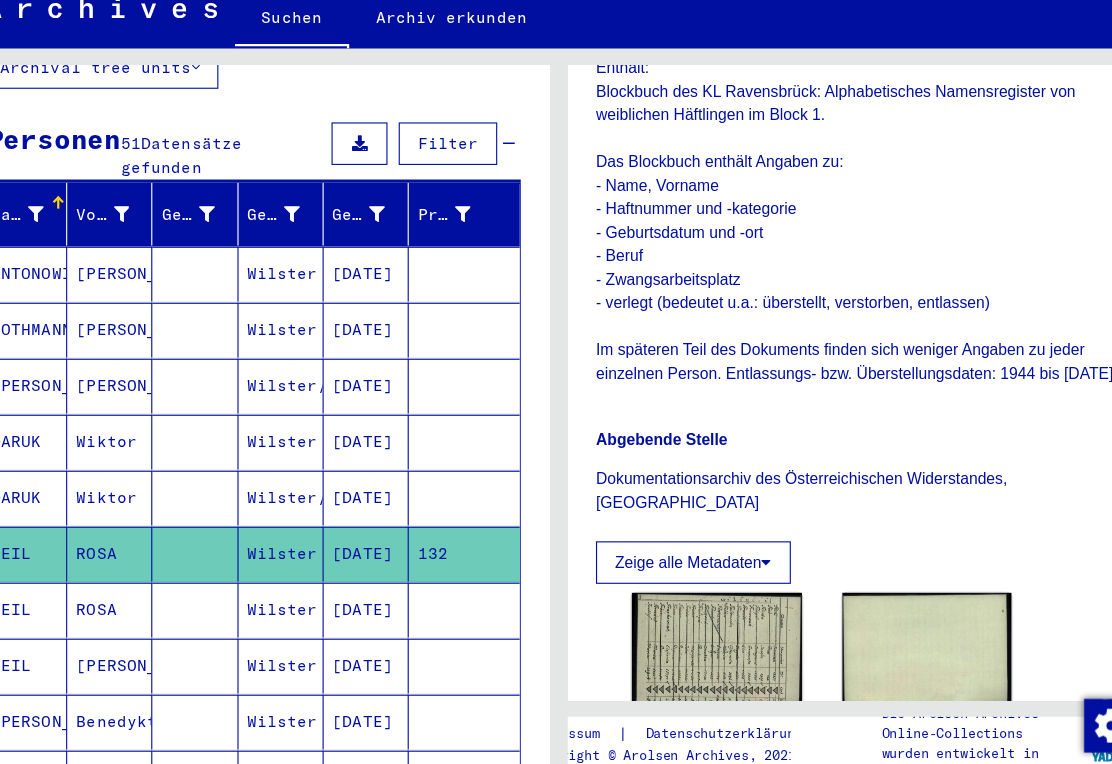 scroll, scrollTop: 464, scrollLeft: 0, axis: vertical 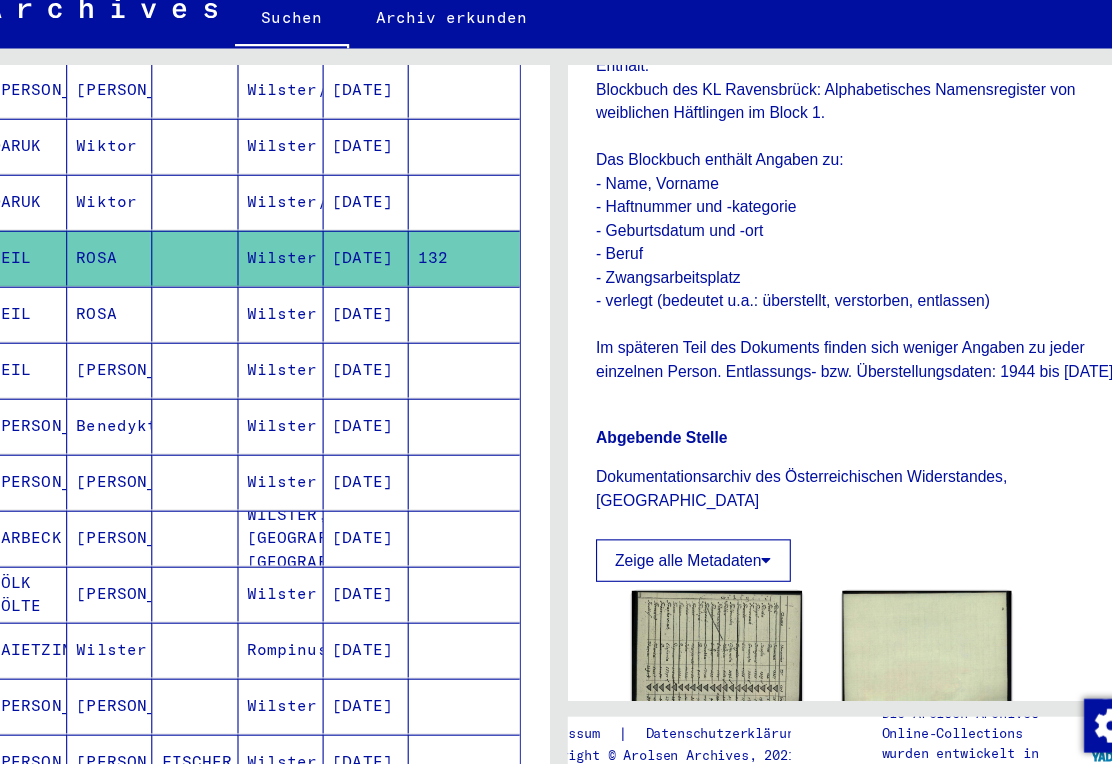 click on "[PERSON_NAME]" at bounding box center (155, 583) 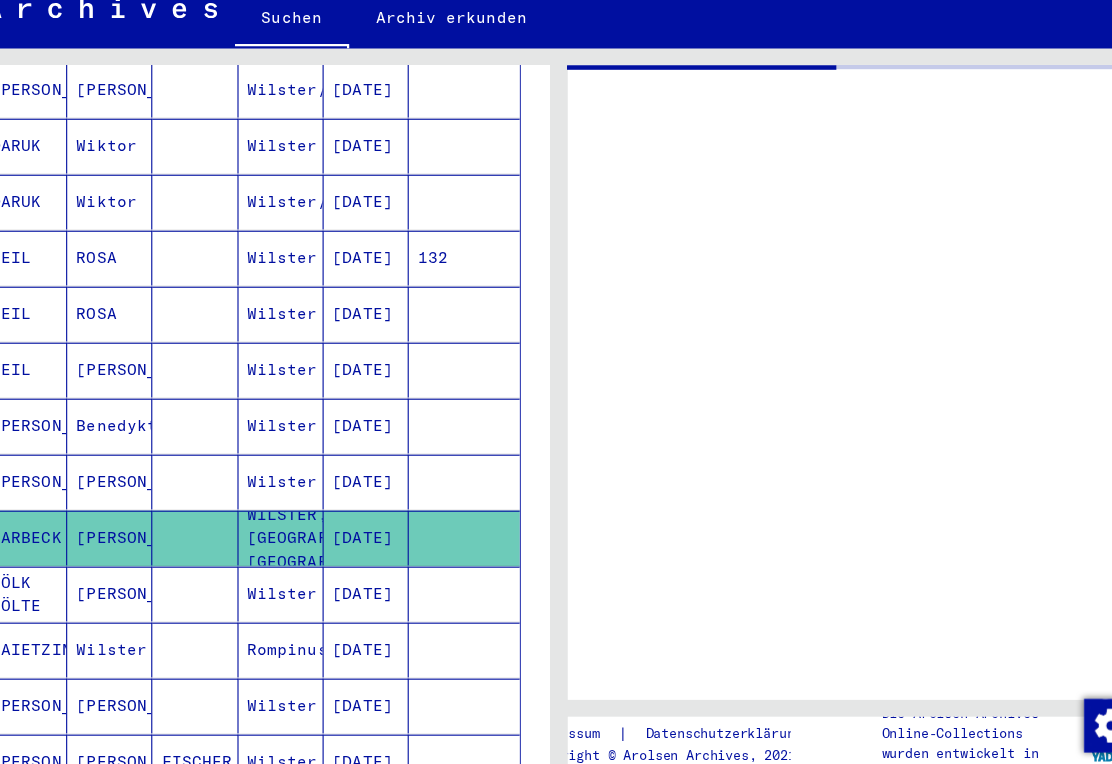 scroll, scrollTop: 0, scrollLeft: 0, axis: both 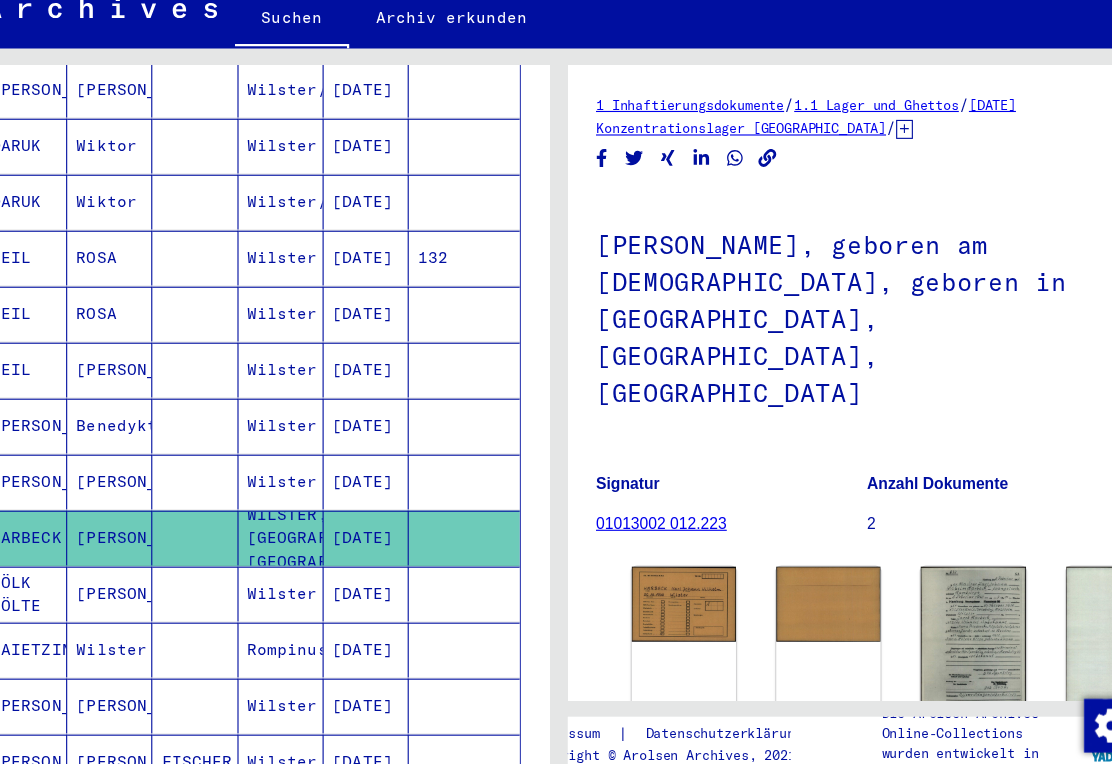 click at bounding box center (231, 633) 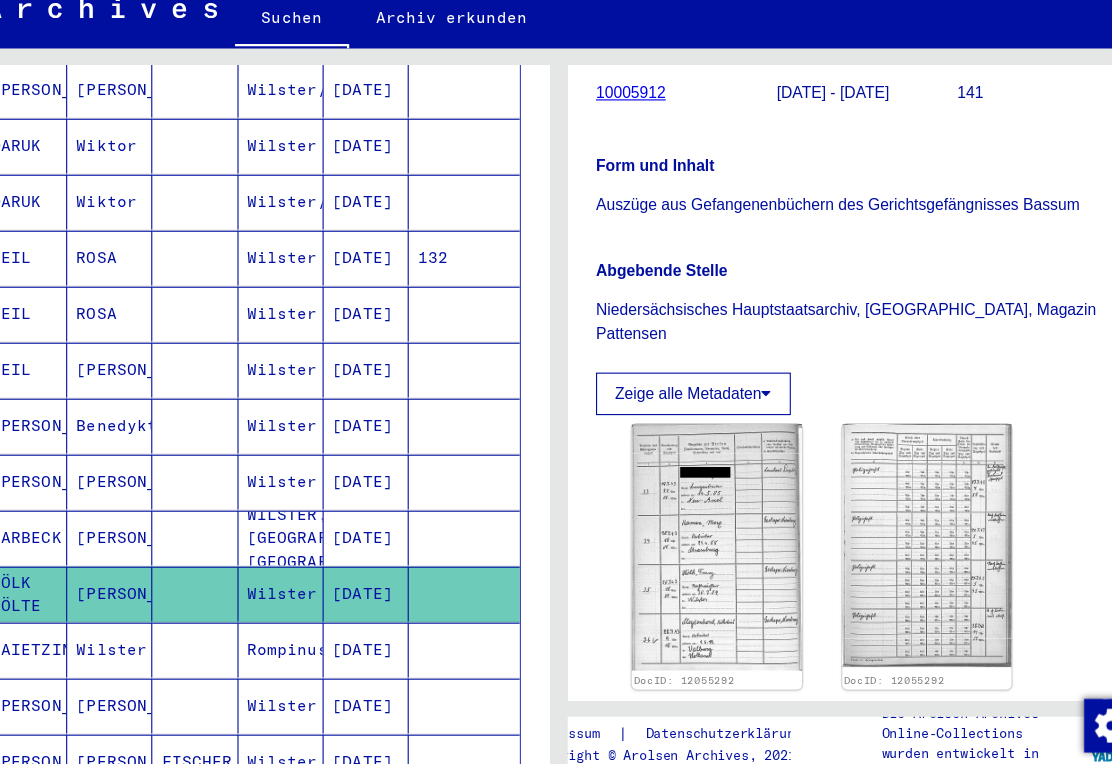 click on "Wilster" at bounding box center [155, 683] 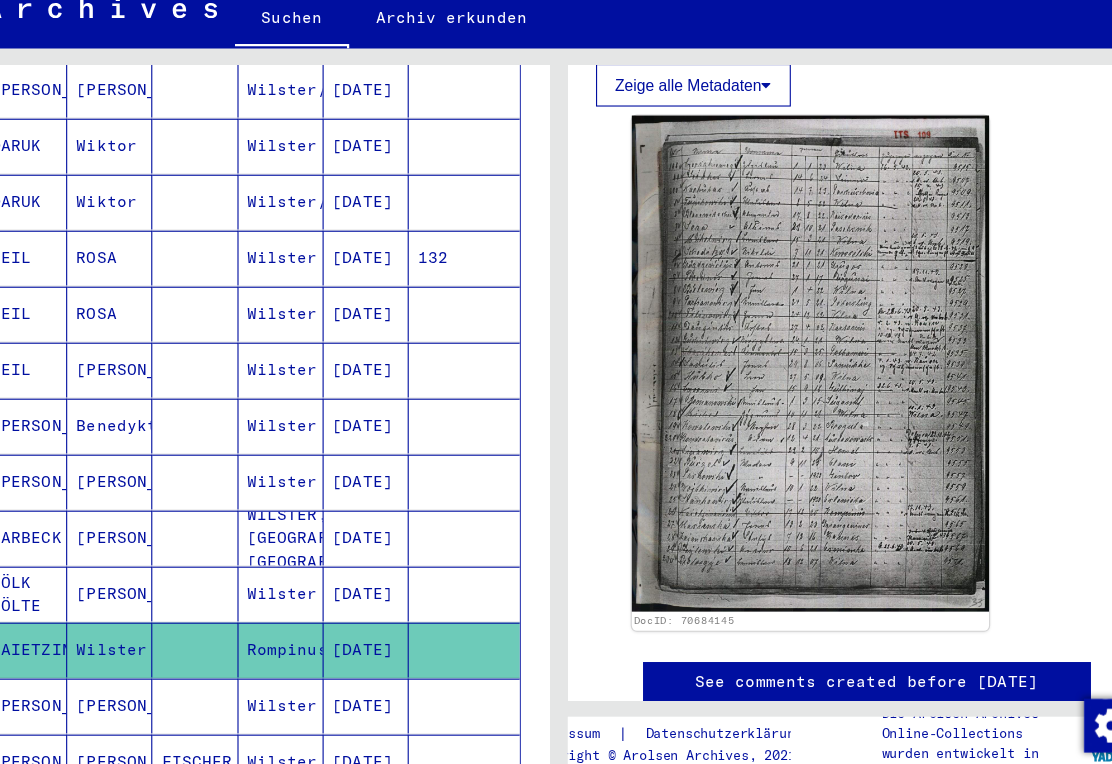 scroll, scrollTop: 846, scrollLeft: 0, axis: vertical 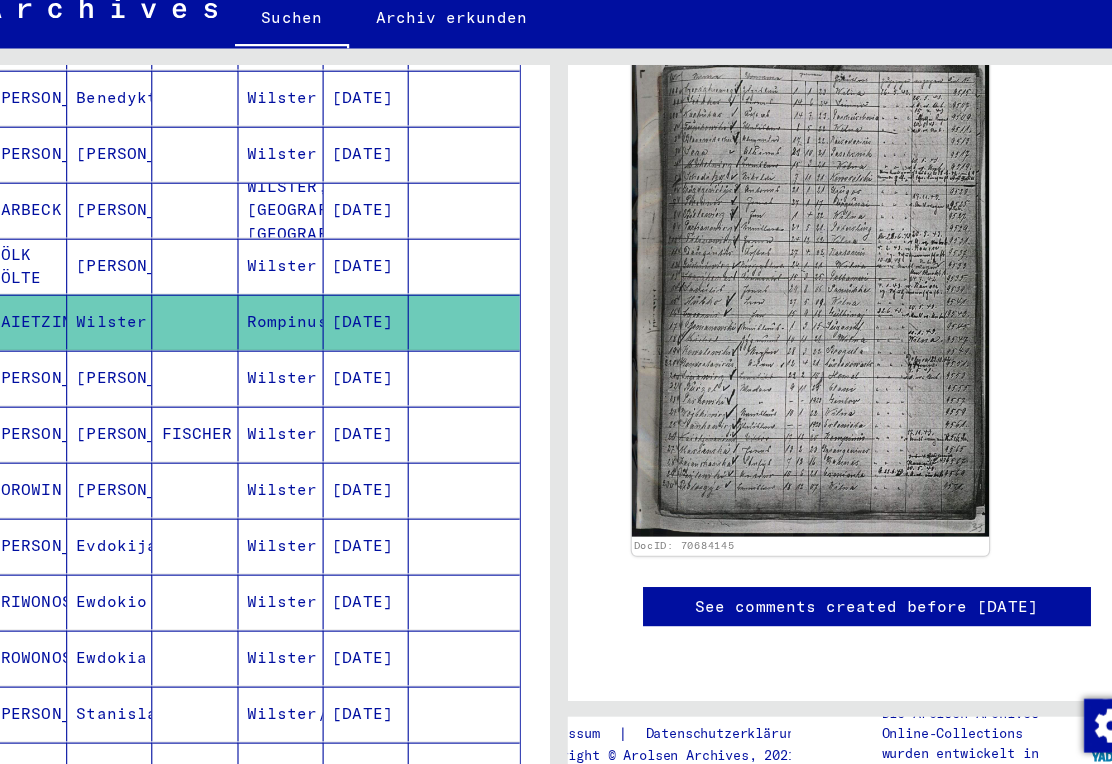 click on "[PERSON_NAME]" at bounding box center (155, 440) 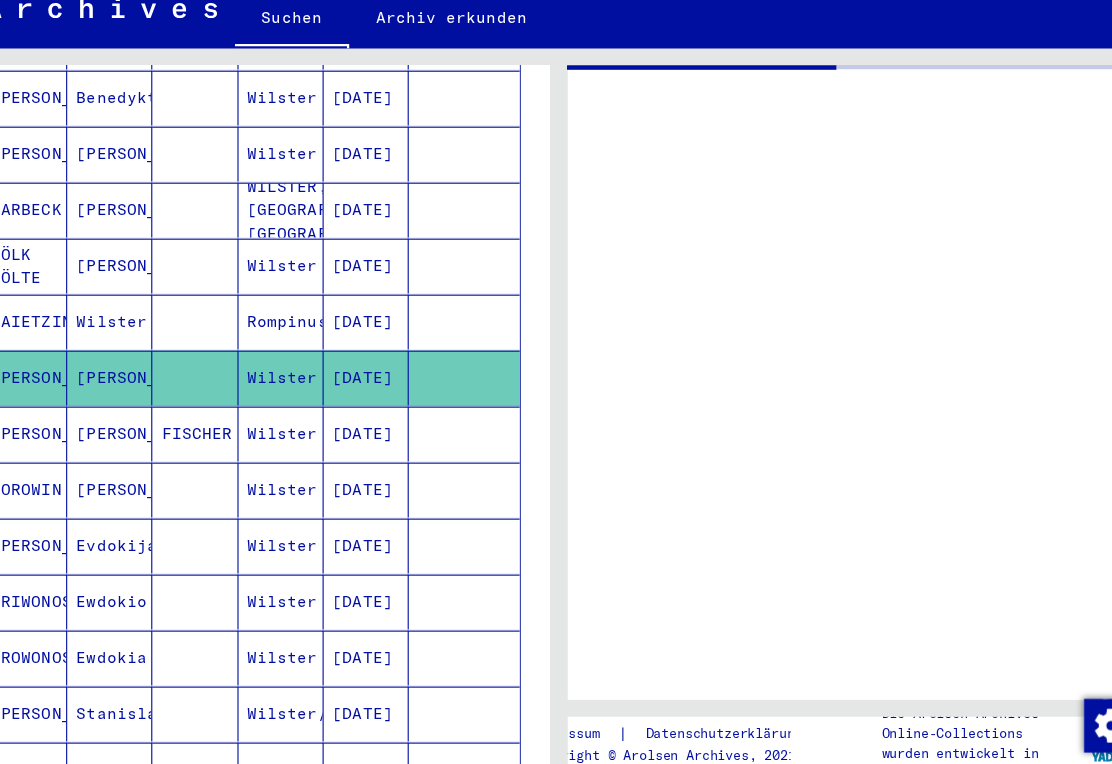 scroll, scrollTop: 0, scrollLeft: 0, axis: both 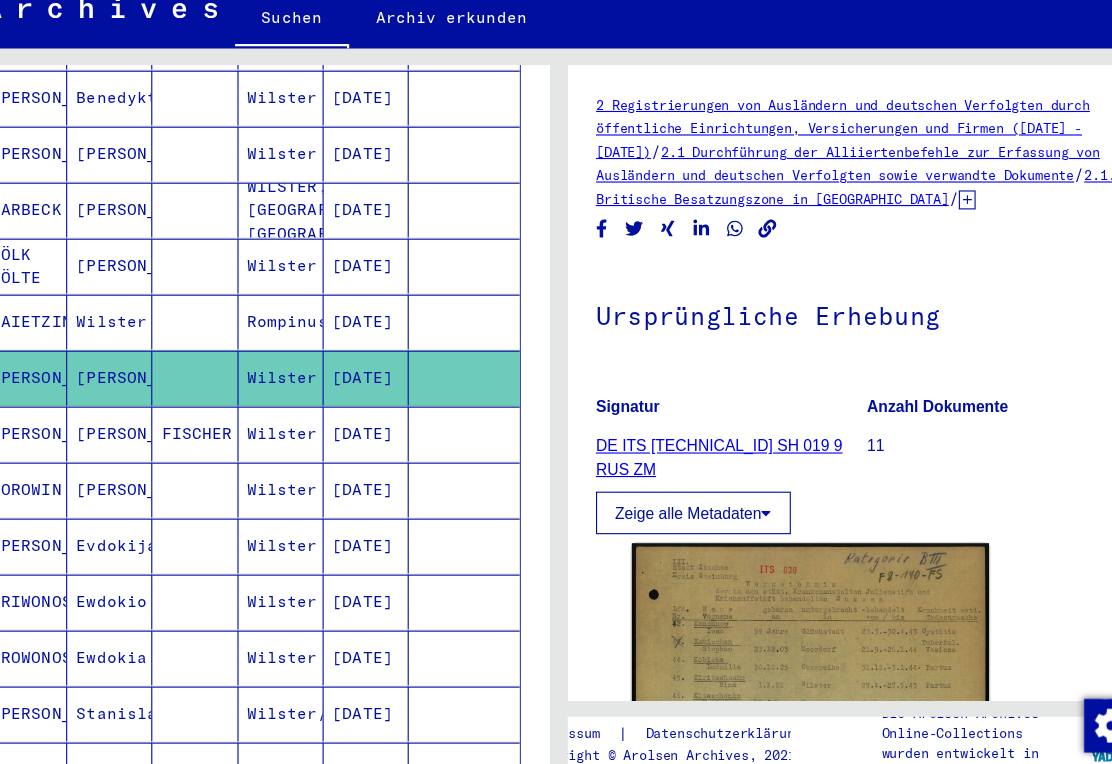 click on "[PERSON_NAME]" at bounding box center (155, 490) 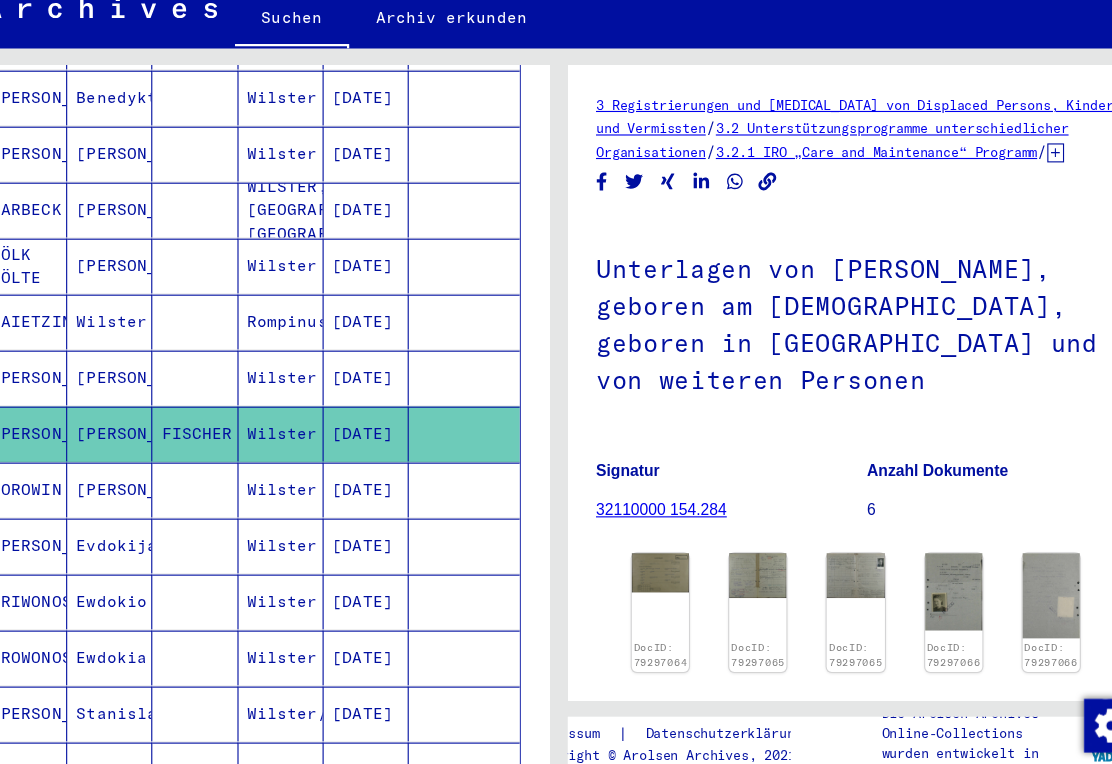 scroll, scrollTop: 14, scrollLeft: 0, axis: vertical 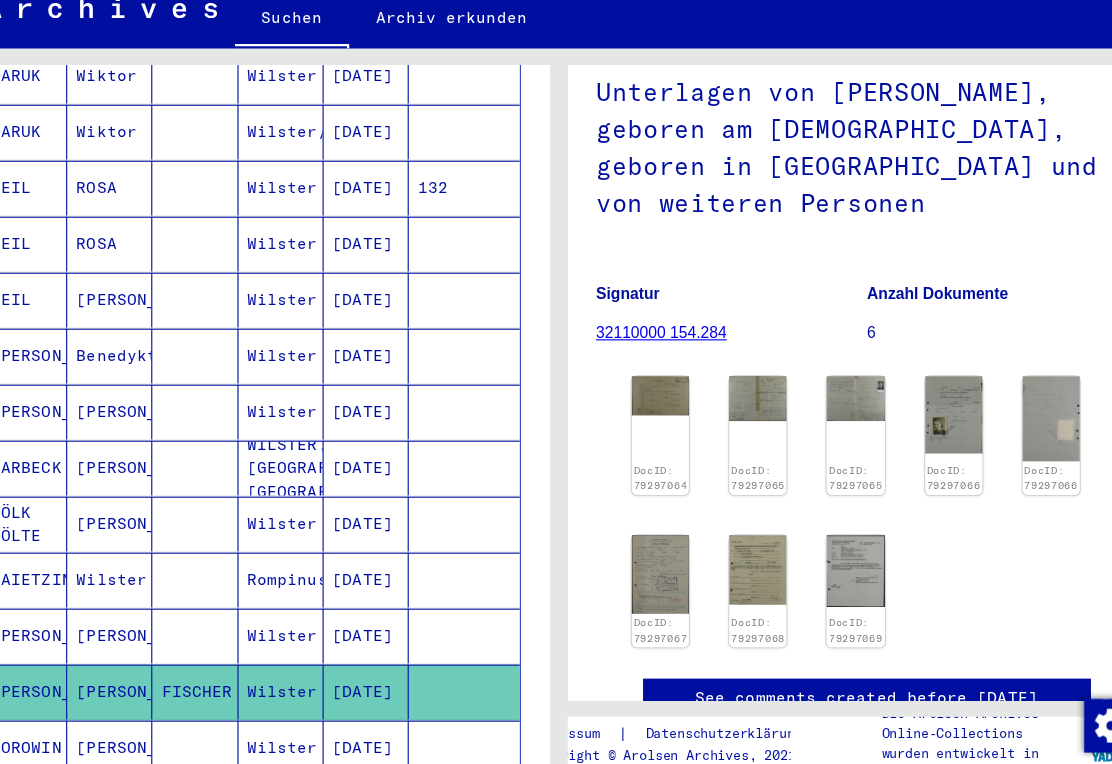 click 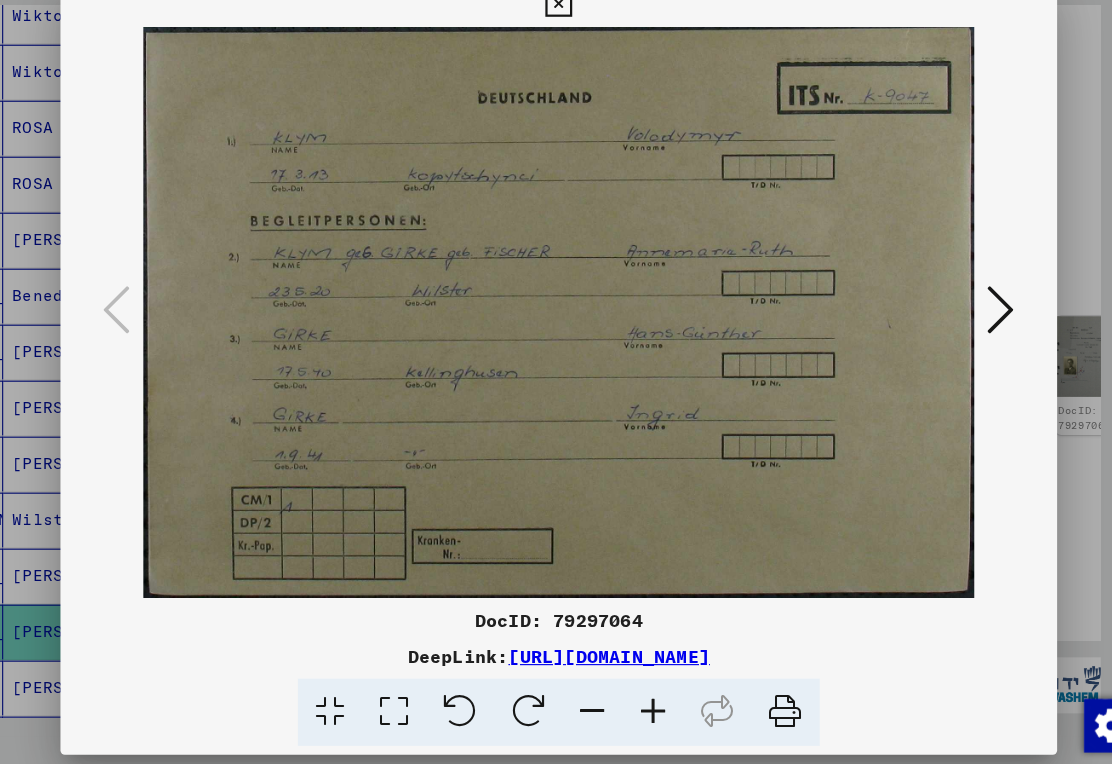 click at bounding box center (555, 57) 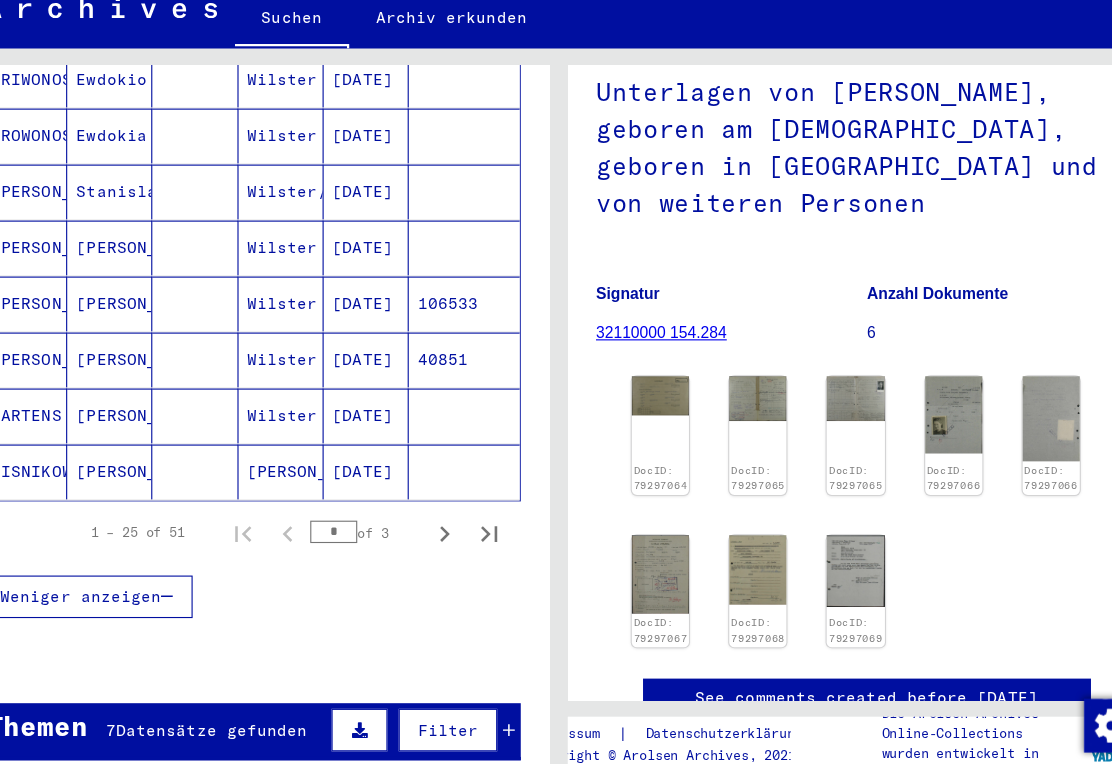 scroll, scrollTop: 1141, scrollLeft: 0, axis: vertical 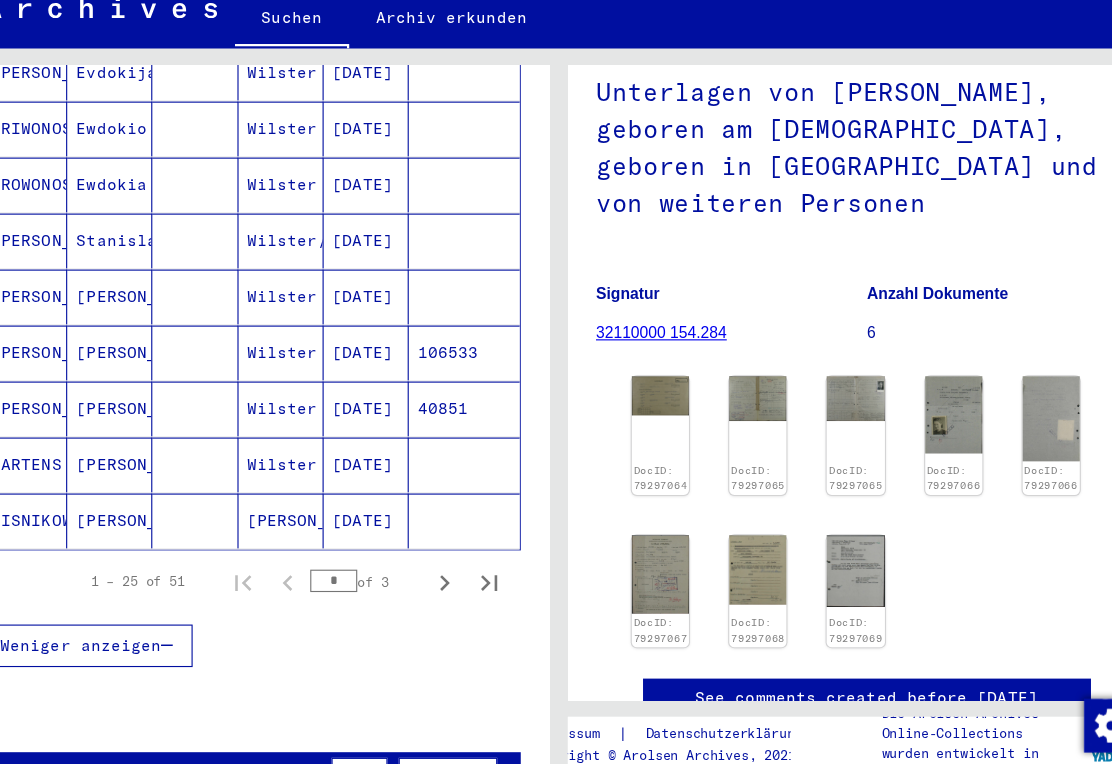 click on "[PERSON_NAME]" at bounding box center (155, 517) 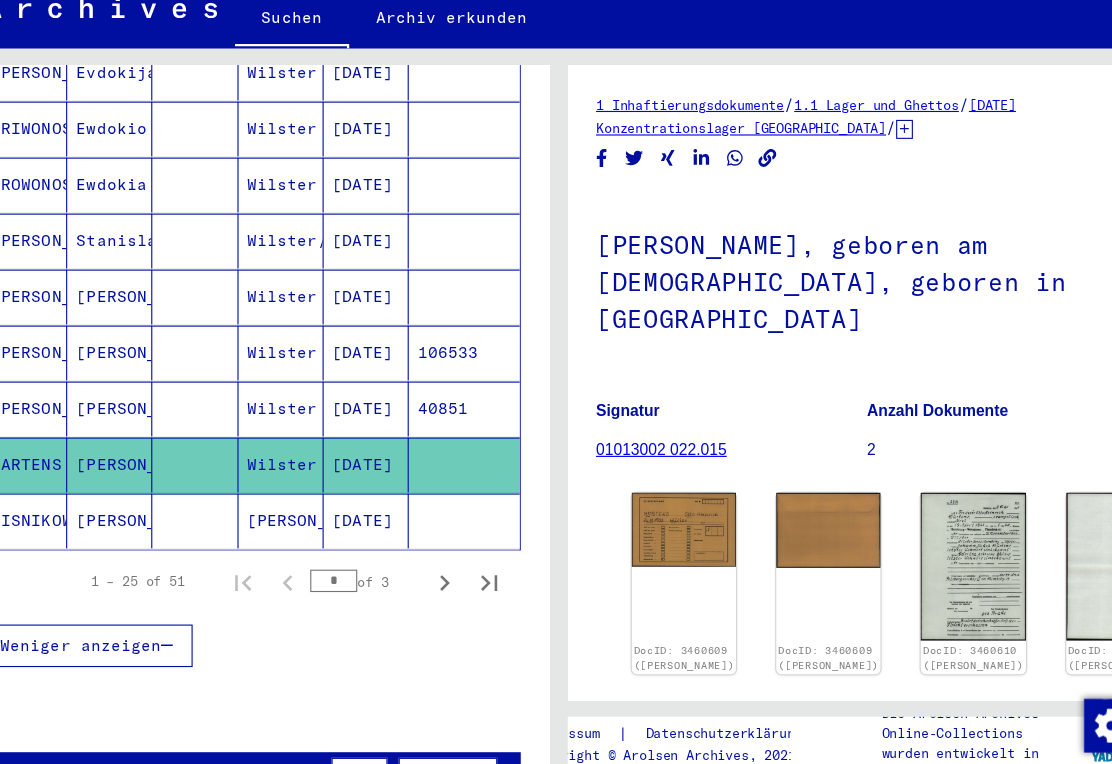 click 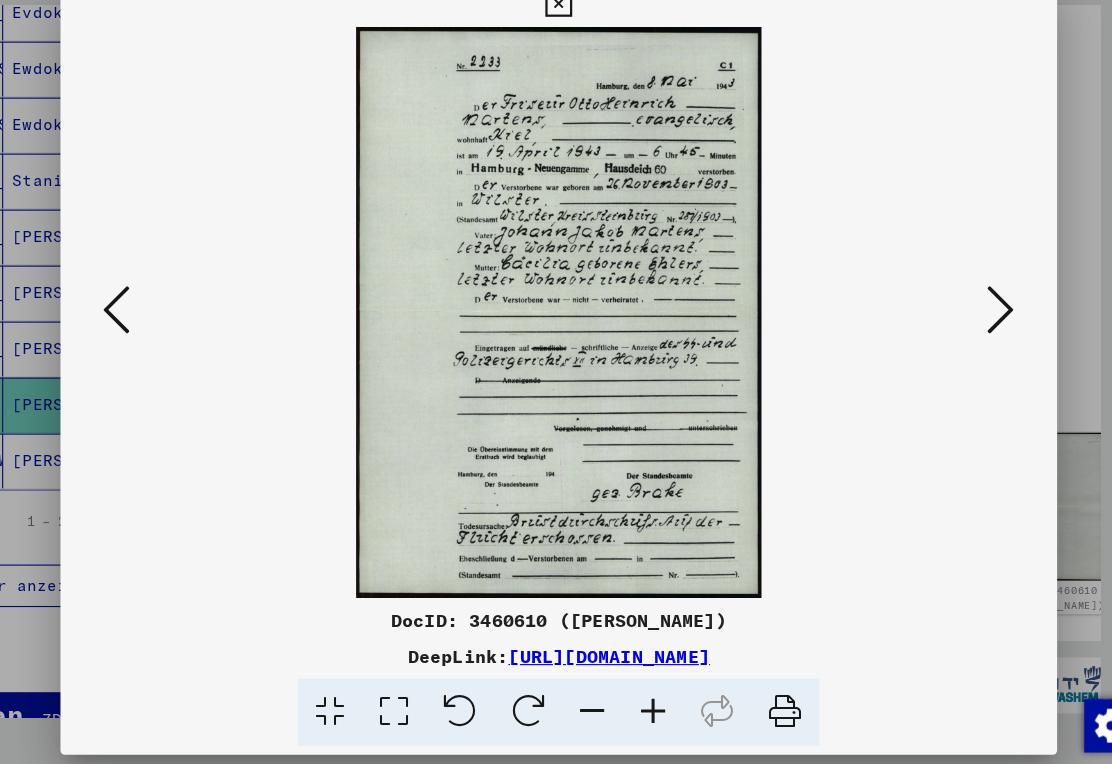click at bounding box center [555, 57] 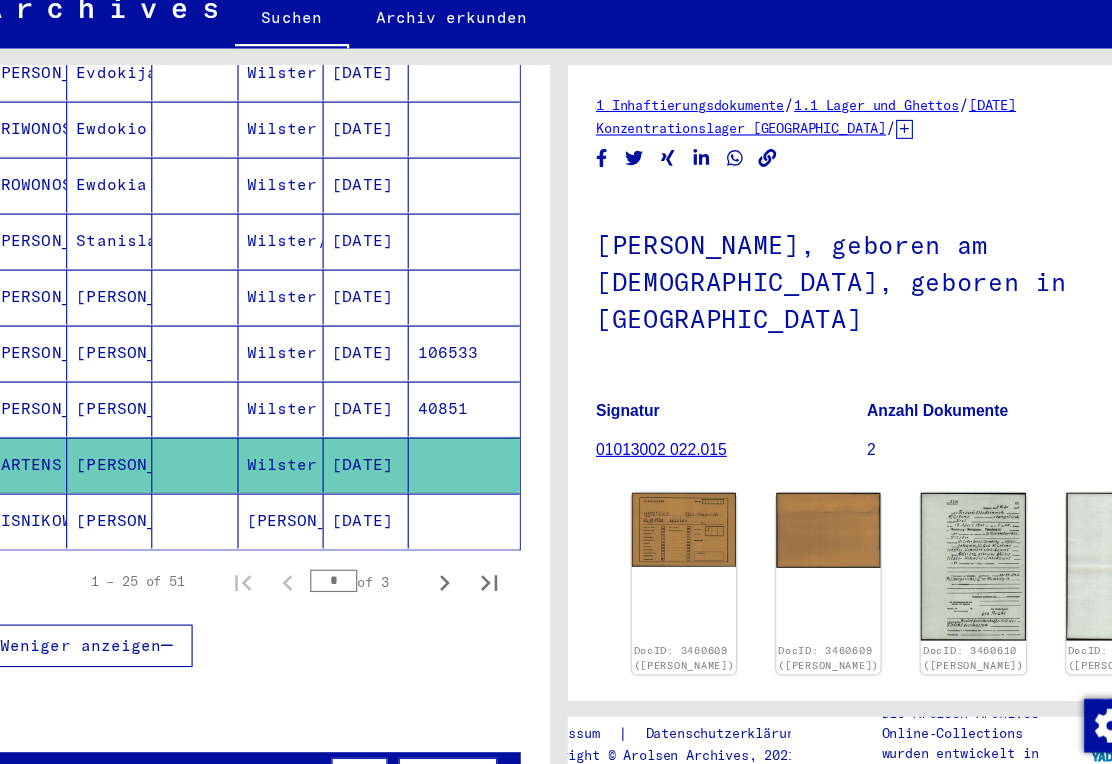 click on "[PERSON_NAME]" 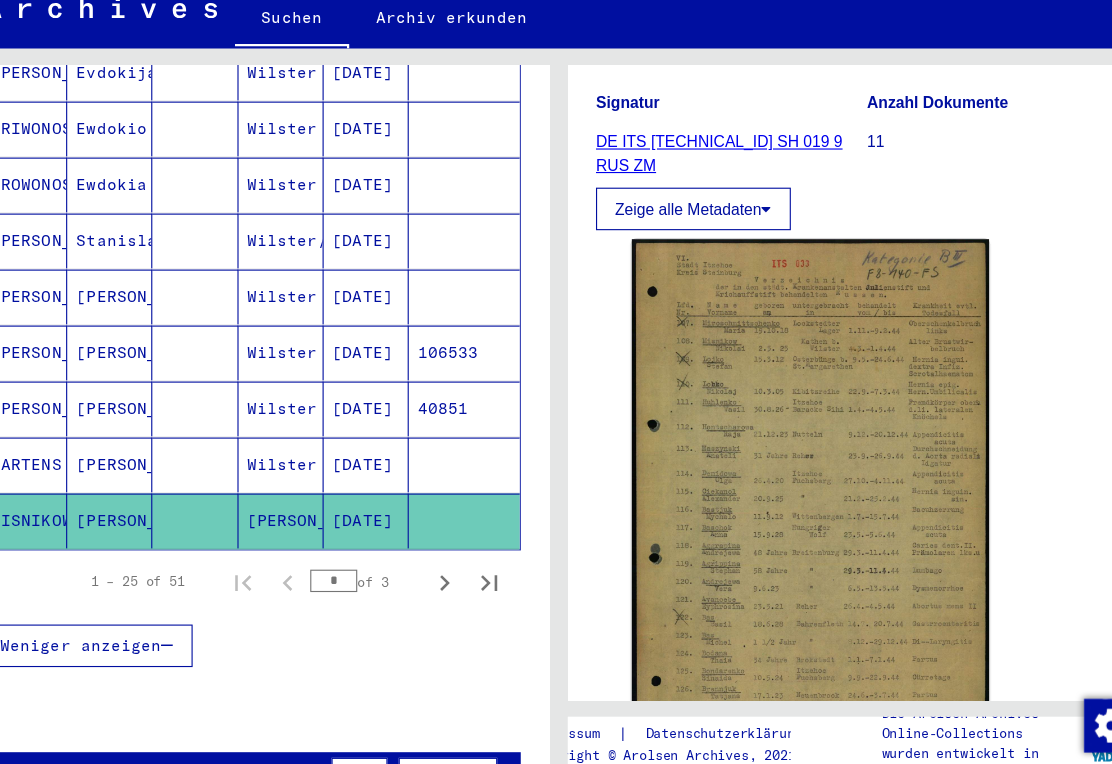 scroll, scrollTop: 310, scrollLeft: 0, axis: vertical 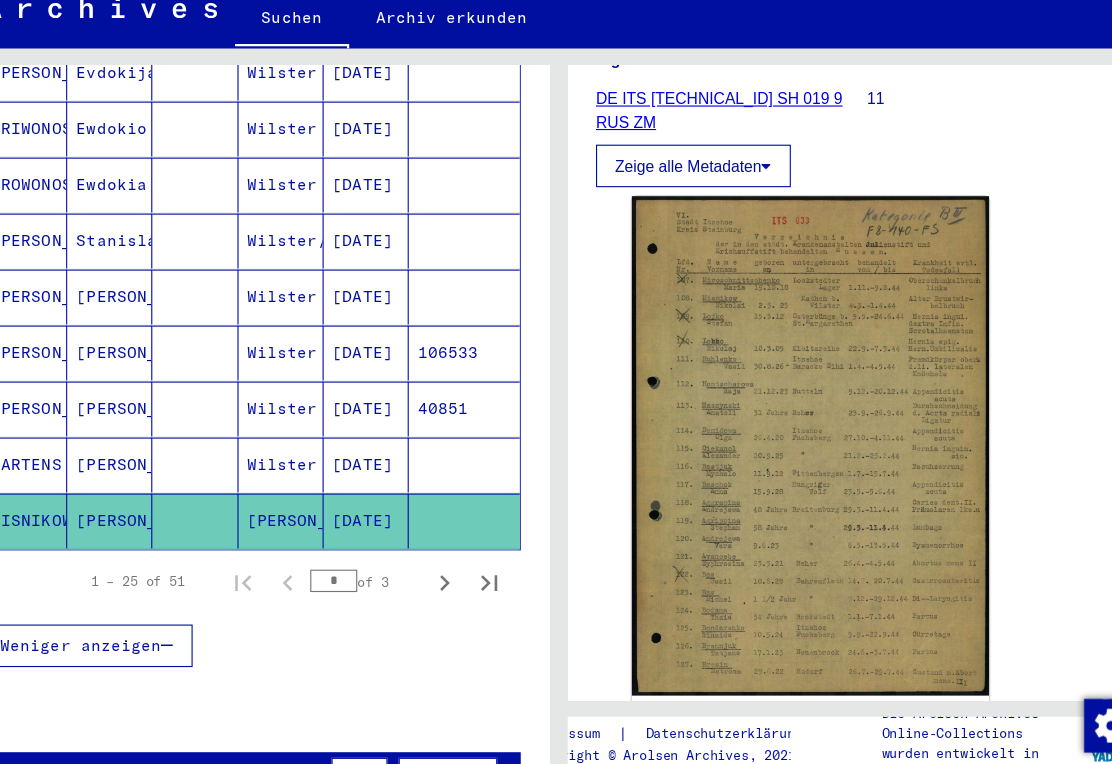 click 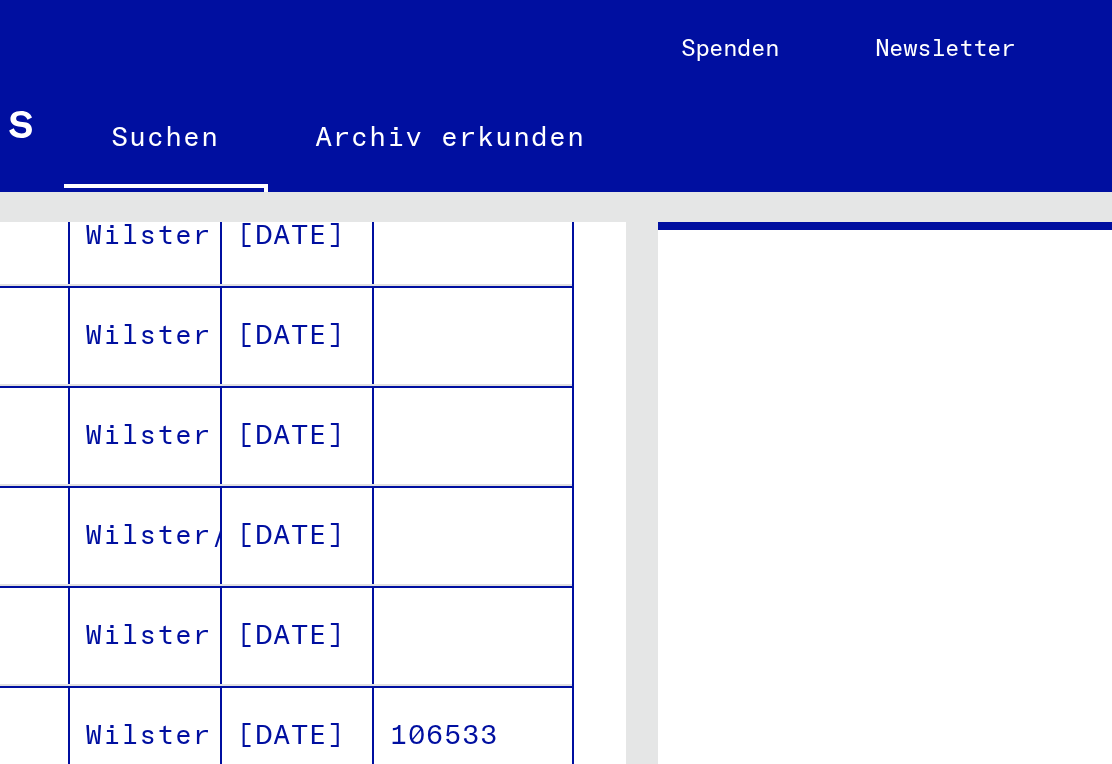 scroll, scrollTop: 0, scrollLeft: 0, axis: both 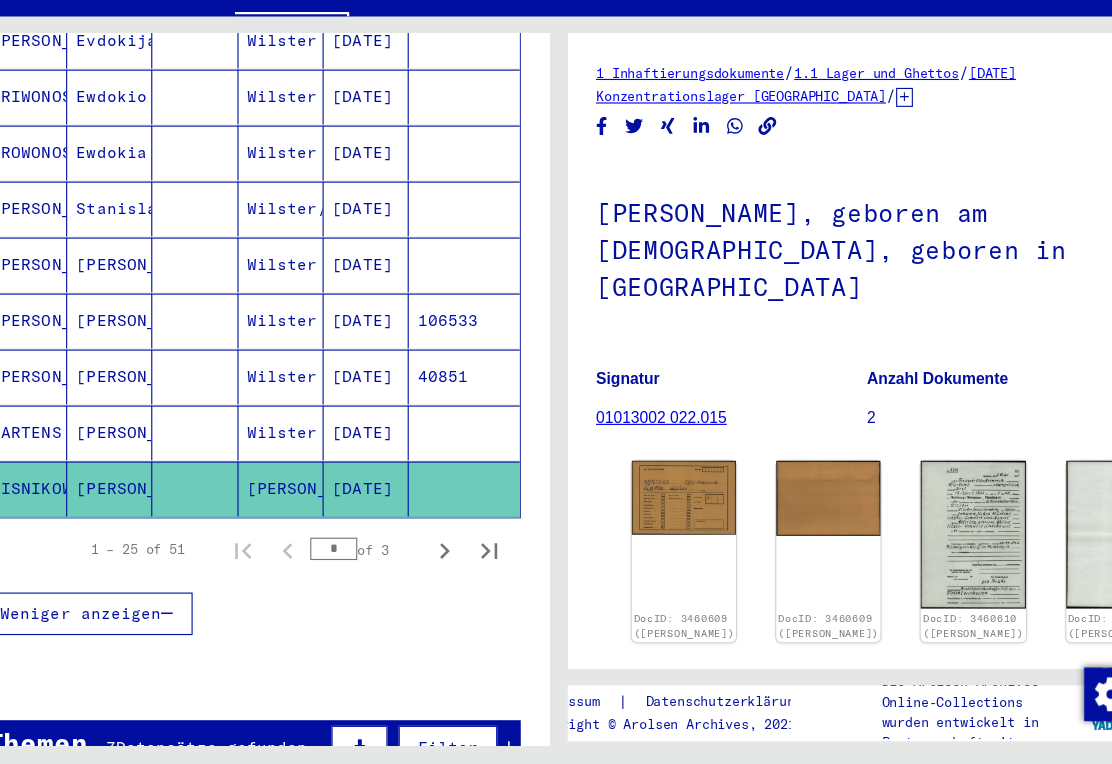 click 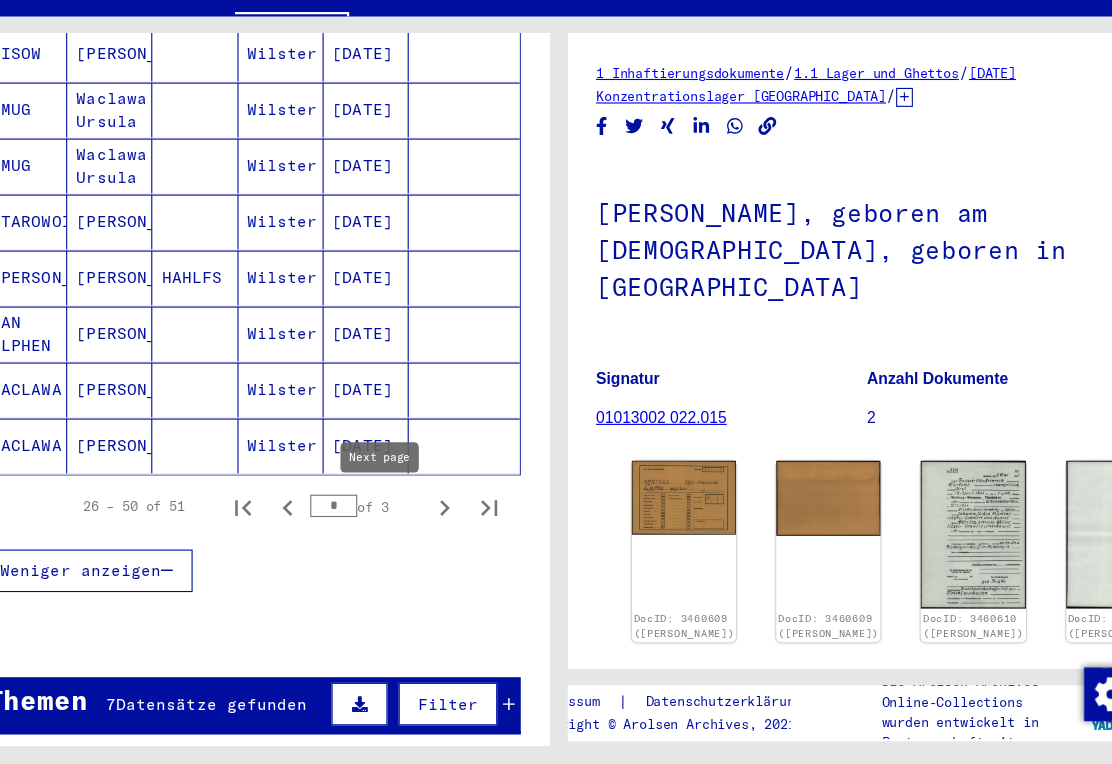 scroll, scrollTop: 1166, scrollLeft: 0, axis: vertical 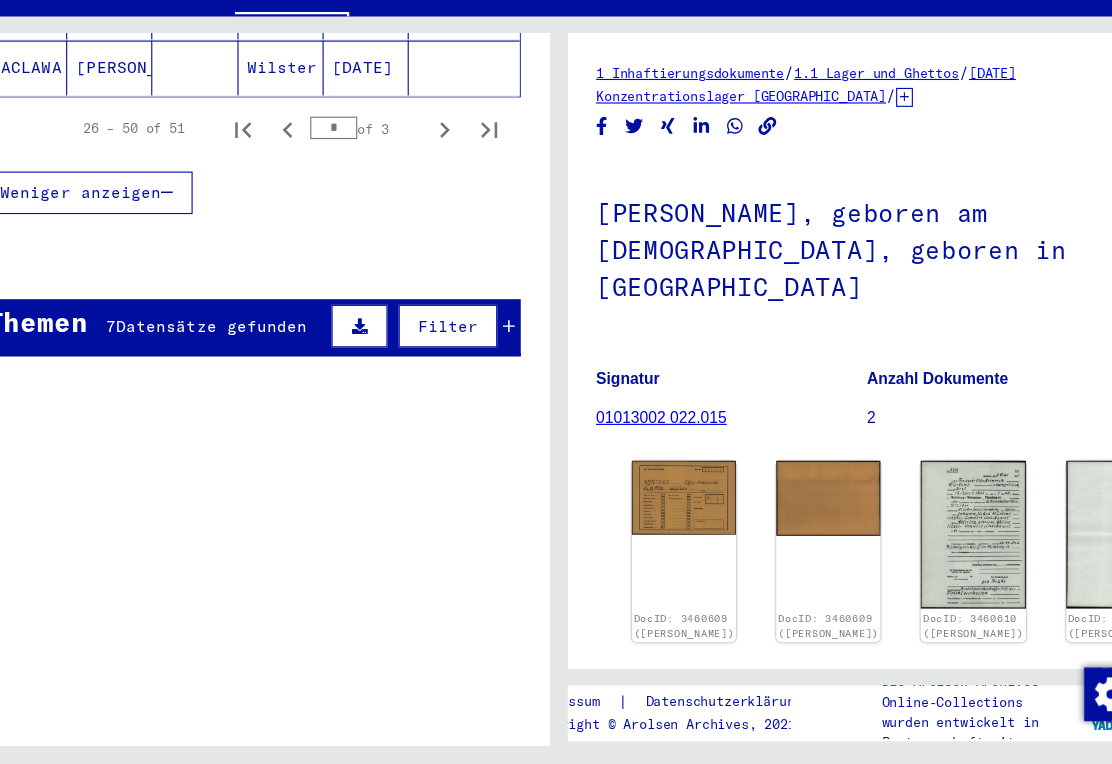 click on "Datensätze gefunden" at bounding box center (246, 372) 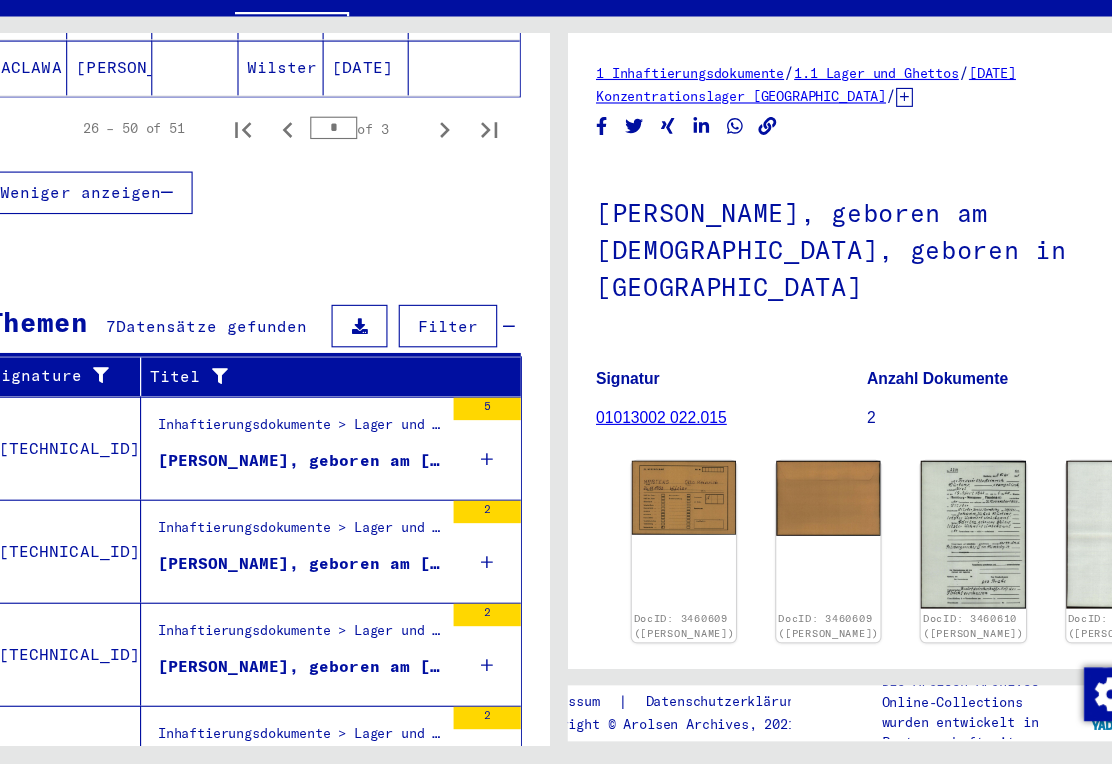 click on "[PERSON_NAME], geboren am [DEMOGRAPHIC_DATA], geboren in [GEOGRAPHIC_DATA]" at bounding box center (325, 492) 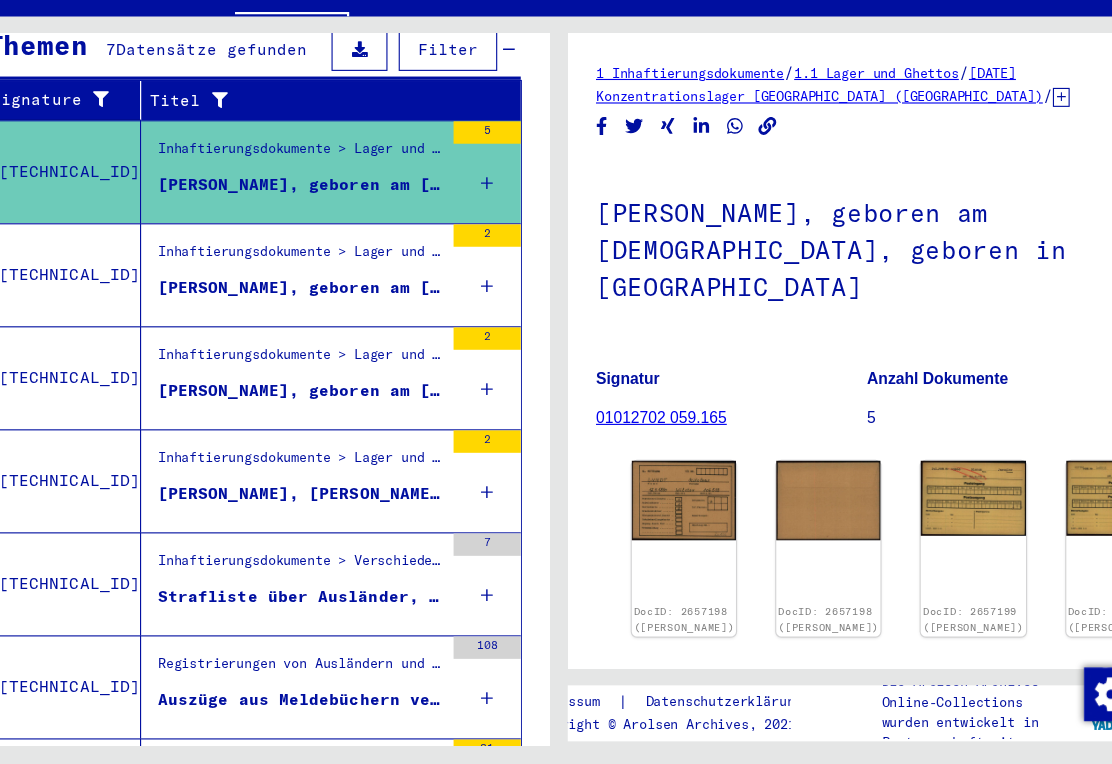 scroll, scrollTop: 330, scrollLeft: 0, axis: vertical 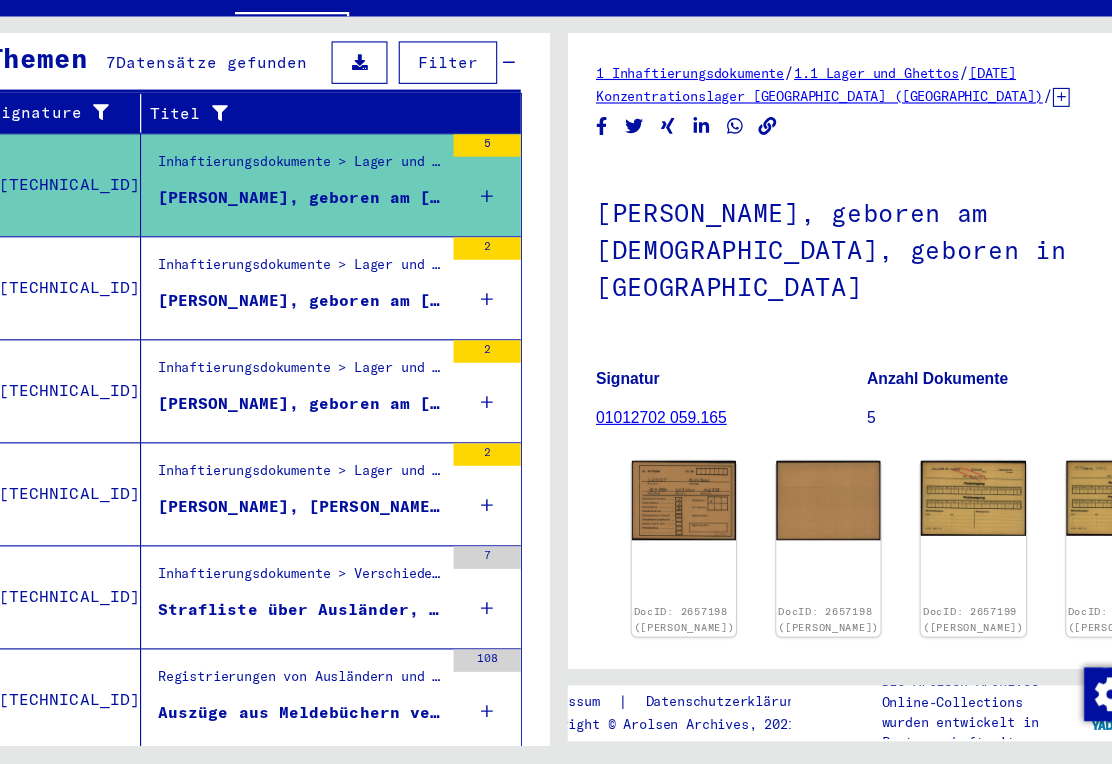 click on "[PERSON_NAME], geboren am [DEMOGRAPHIC_DATA], geboren in [GEOGRAPHIC_DATA], [GEOGRAPHIC_DATA], [GEOGRAPHIC_DATA]" at bounding box center [325, 349] 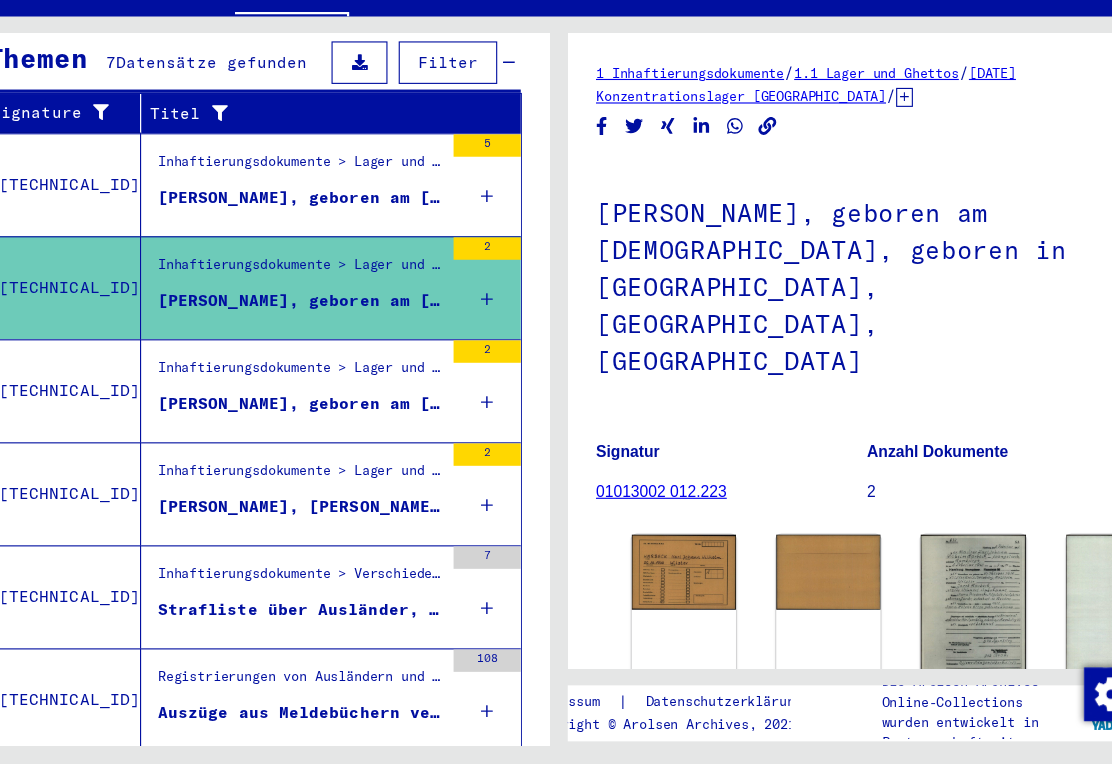 click on "[PERSON_NAME], geboren am [DEMOGRAPHIC_DATA], geboren in [GEOGRAPHIC_DATA]" at bounding box center [325, 441] 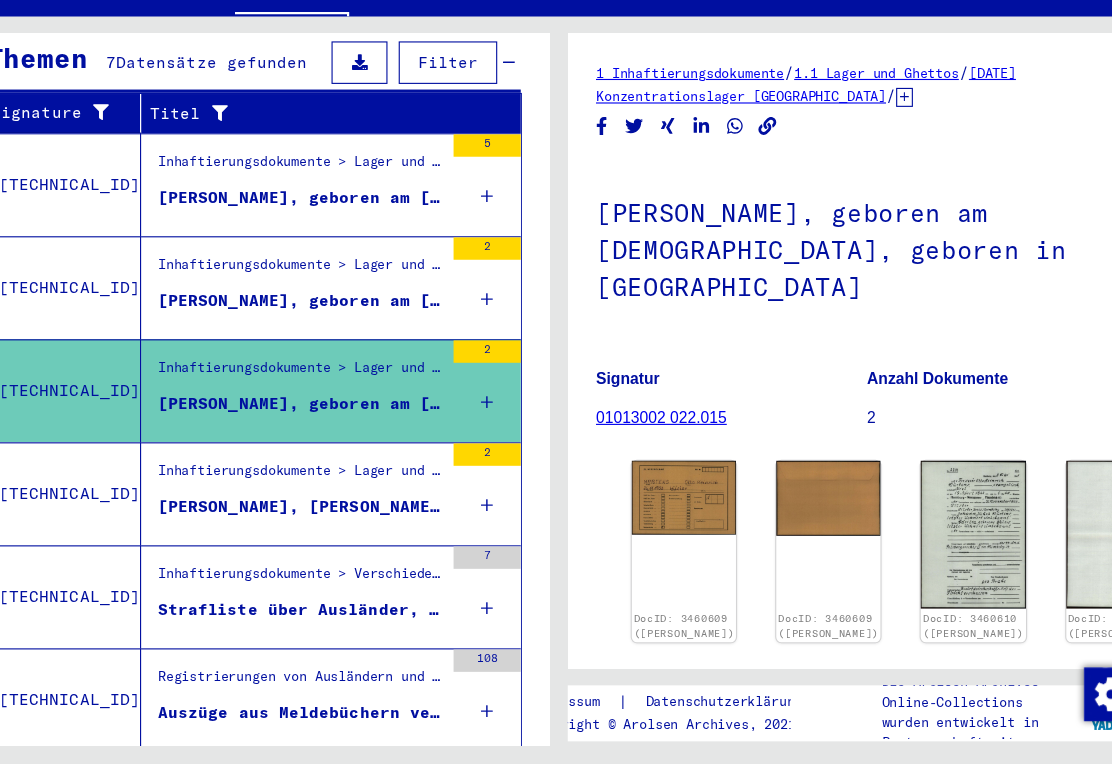 click on "[PERSON_NAME], [PERSON_NAME], geboren am [DEMOGRAPHIC_DATA], geboren in [GEOGRAPHIC_DATA]" at bounding box center (325, 533) 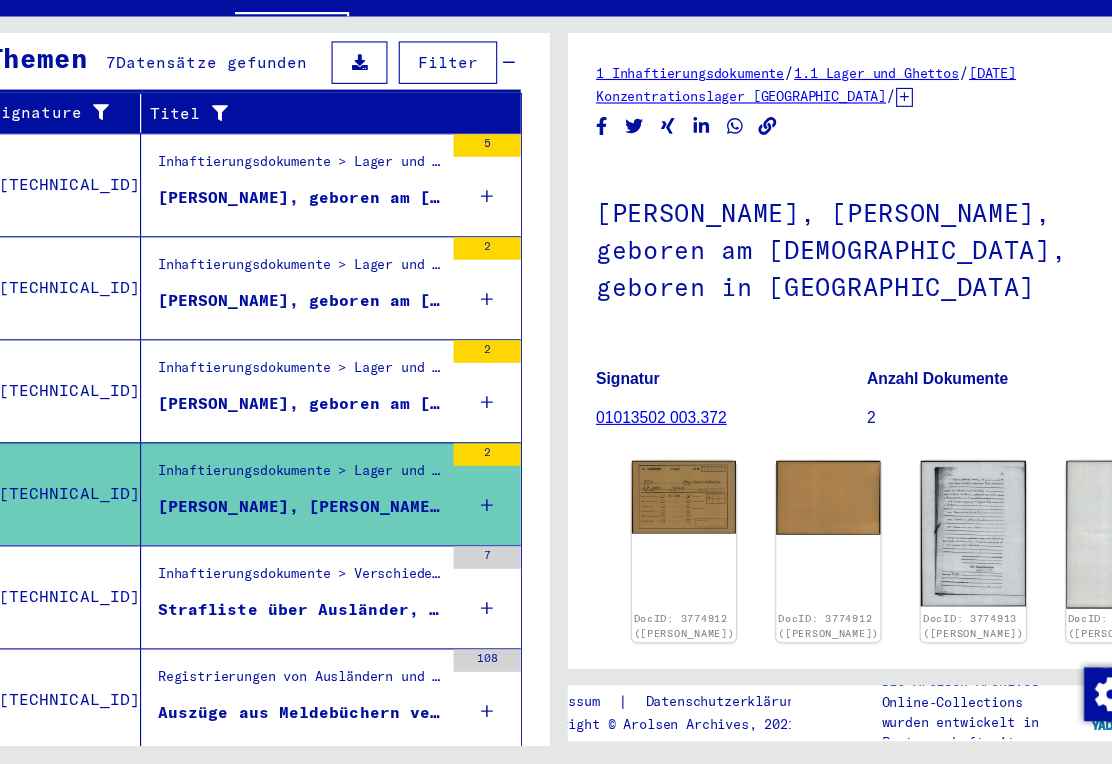 click on "Inhaftierungsdokumente > Verschiedenes > Gefängnisse > Listenmaterial Gruppe P.P. > [GEOGRAPHIC_DATA] (Provinz)" at bounding box center (325, 598) 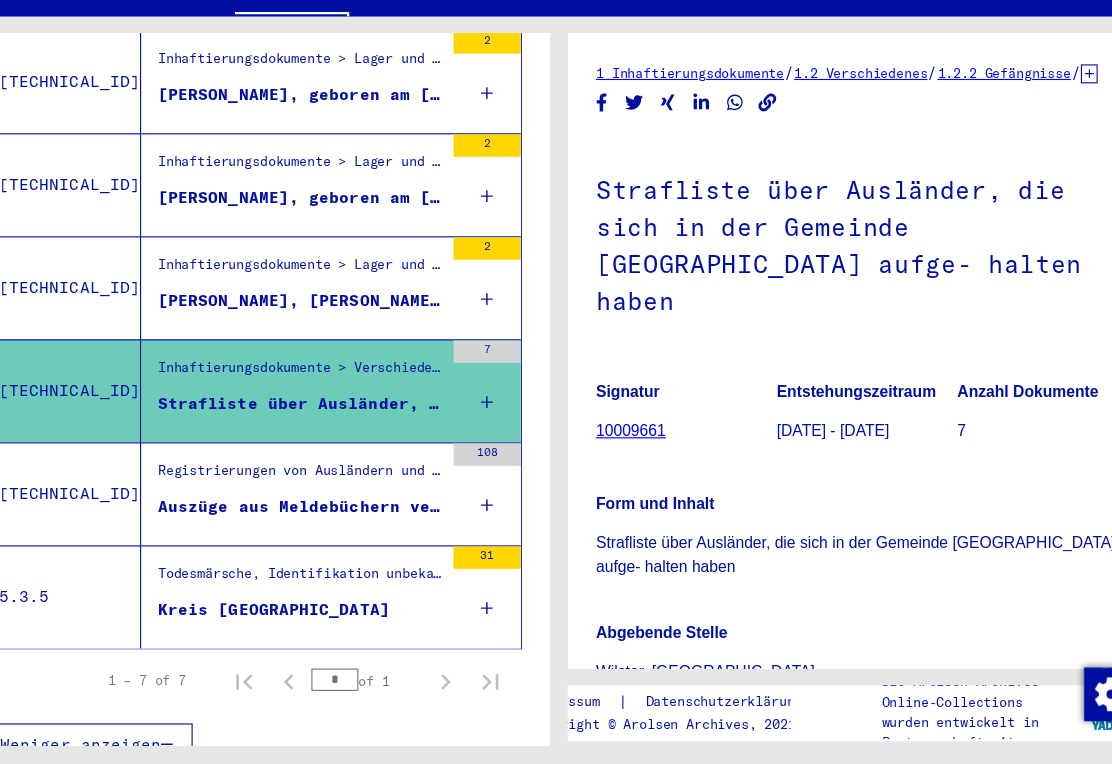 scroll, scrollTop: 518, scrollLeft: 0, axis: vertical 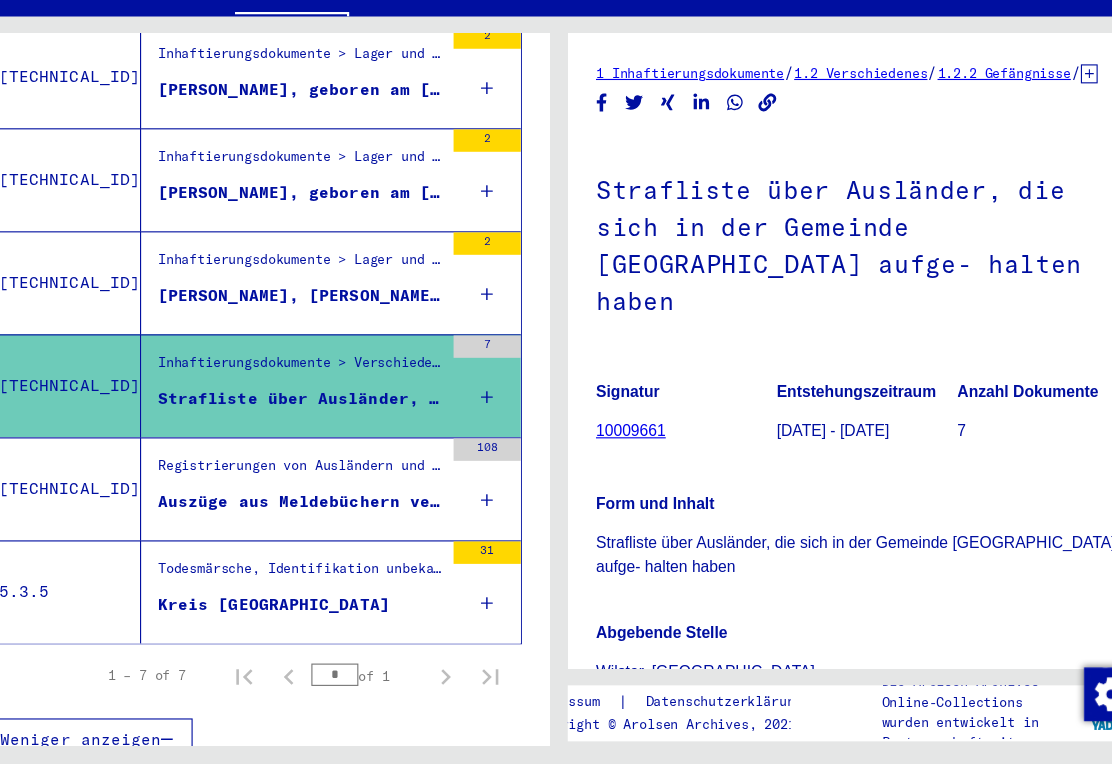 click on "Auszüge aus Meldebüchern verschiedener Gemeinden im [GEOGRAPHIC_DATA]" at bounding box center [325, 529] 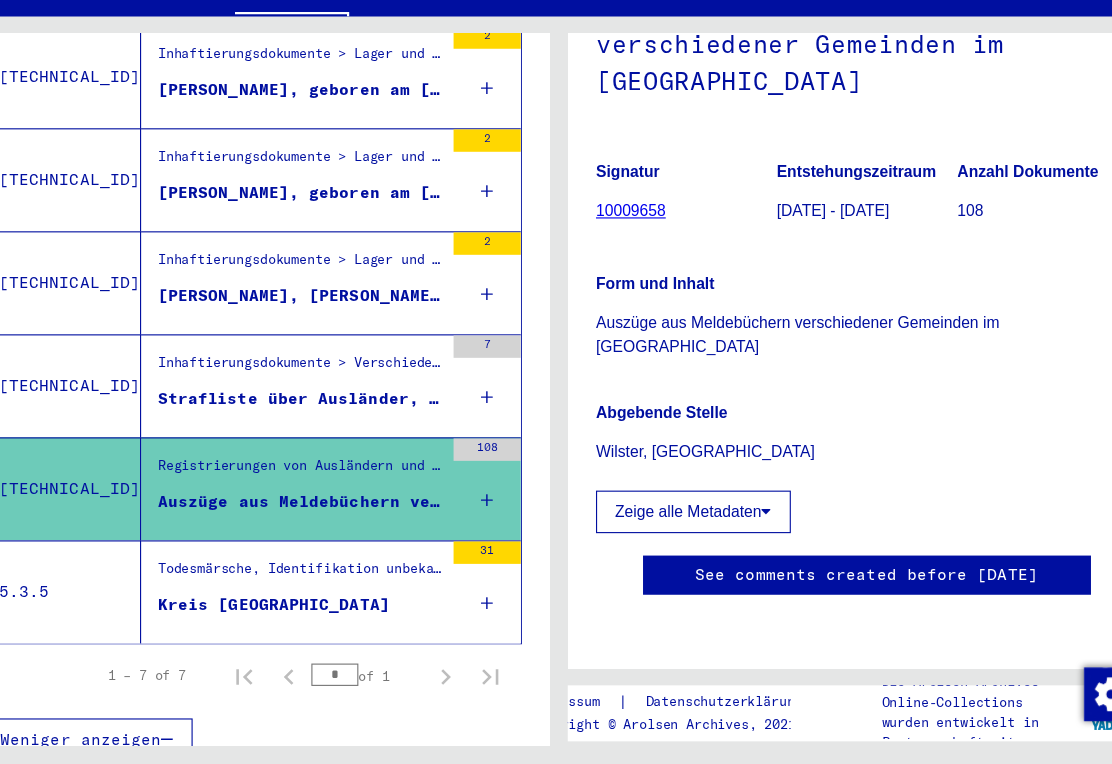 scroll, scrollTop: 957, scrollLeft: 0, axis: vertical 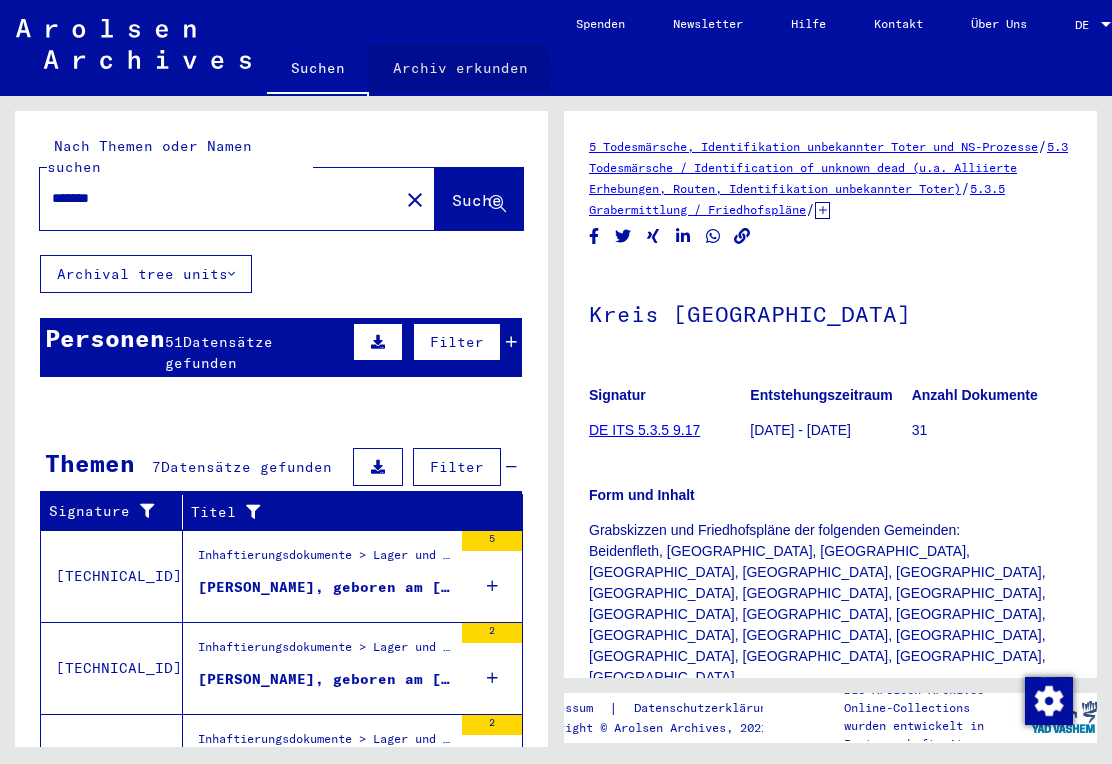 click on "Archiv erkunden" 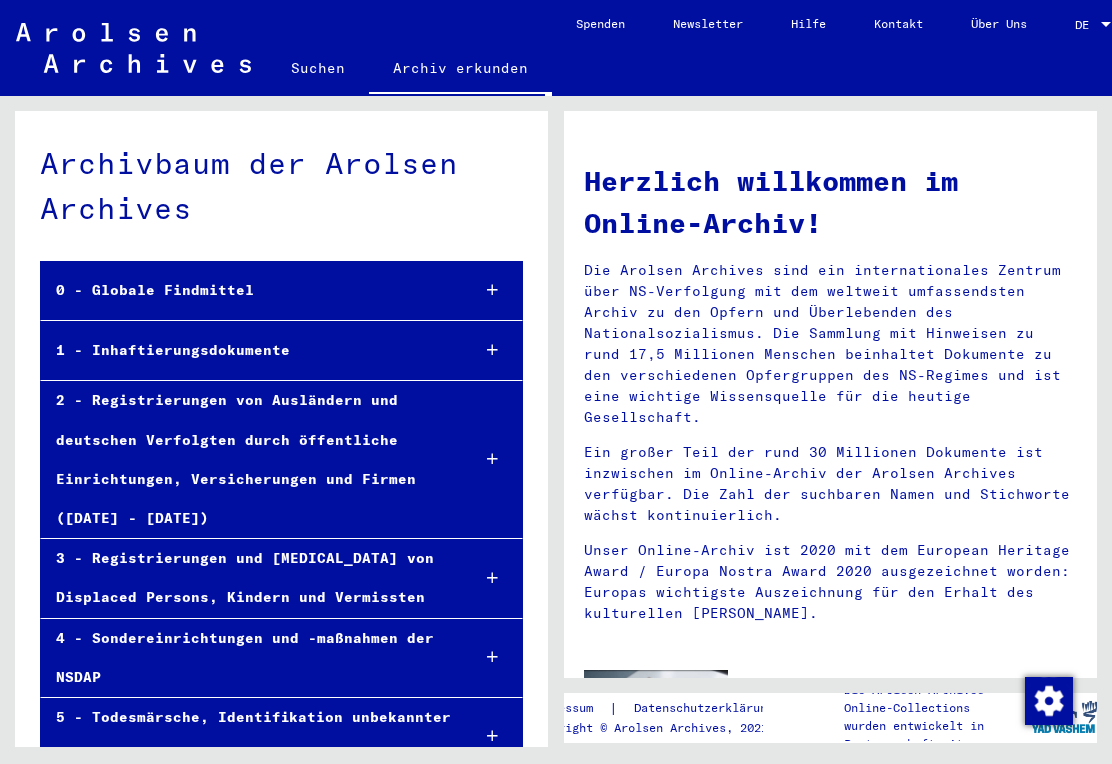 click on "2 - Registrierungen von Ausländern und deutschen Verfolgten durch öffentliche Einrichtungen, Versicherungen und Firmen ([DATE] - [DATE])" at bounding box center (247, 459) 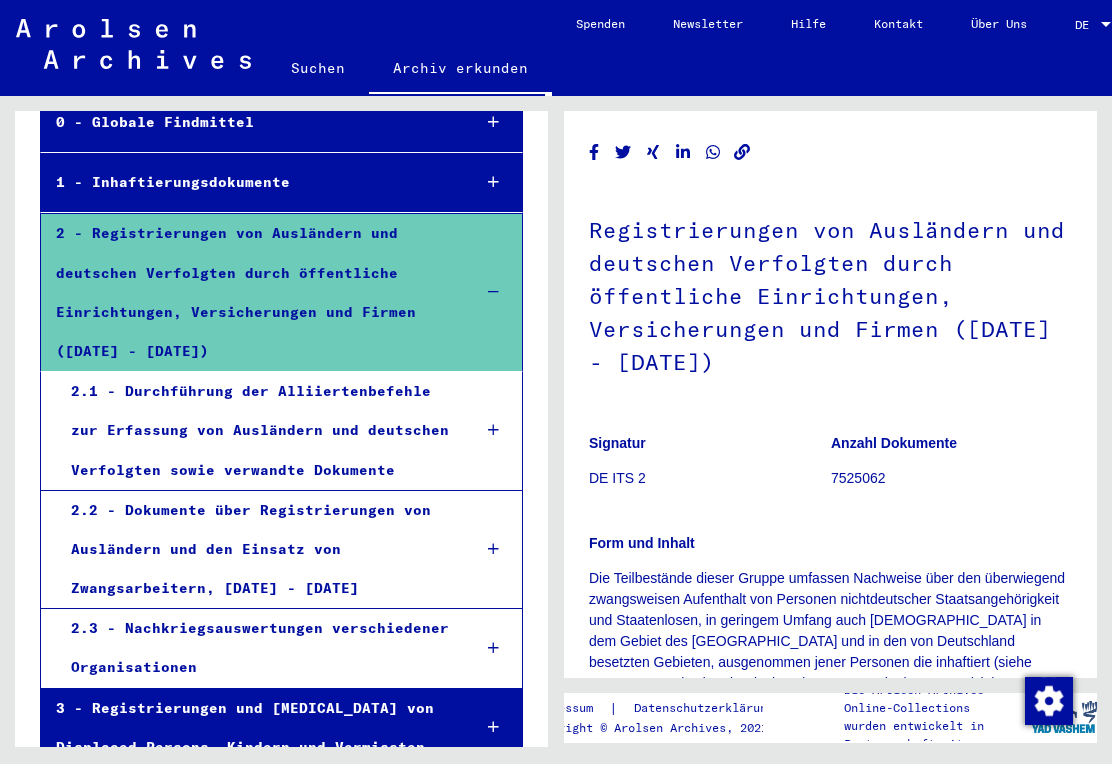 scroll, scrollTop: 206, scrollLeft: 0, axis: vertical 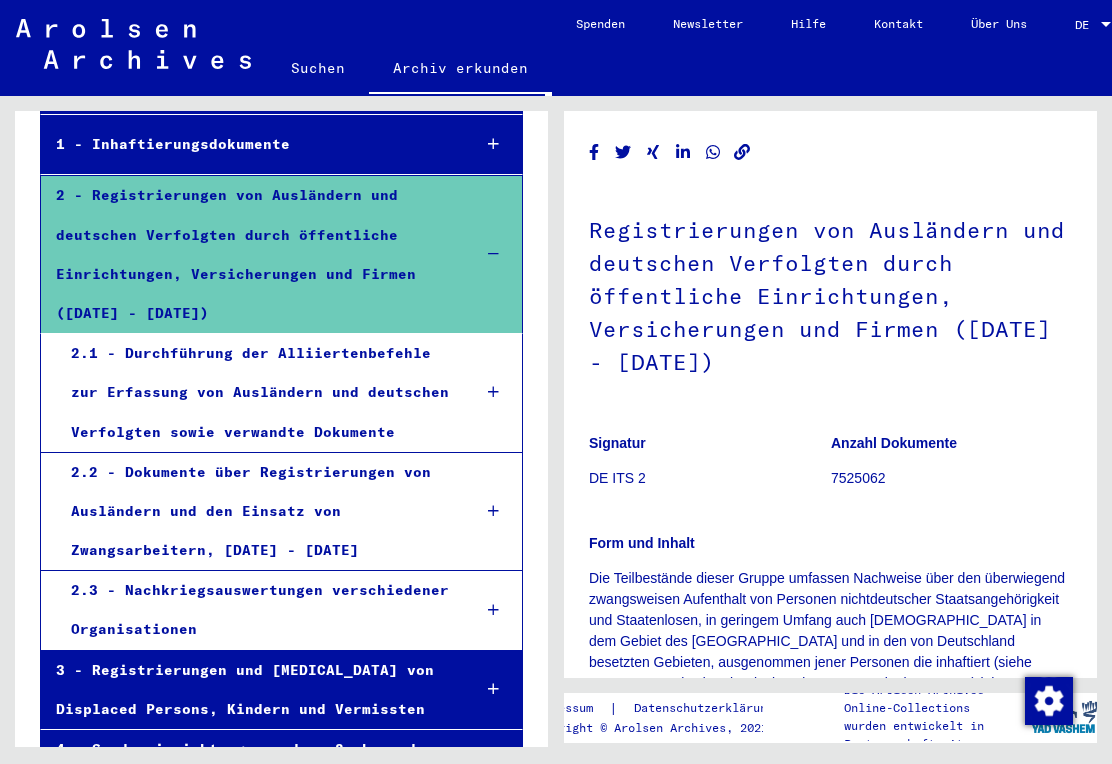 click on "2.1 - Durchführung der Alliiertenbefehle zur Erfassung von Ausländern und deutschen Verfolgten sowie verwandte Dokumente" at bounding box center [255, 393] 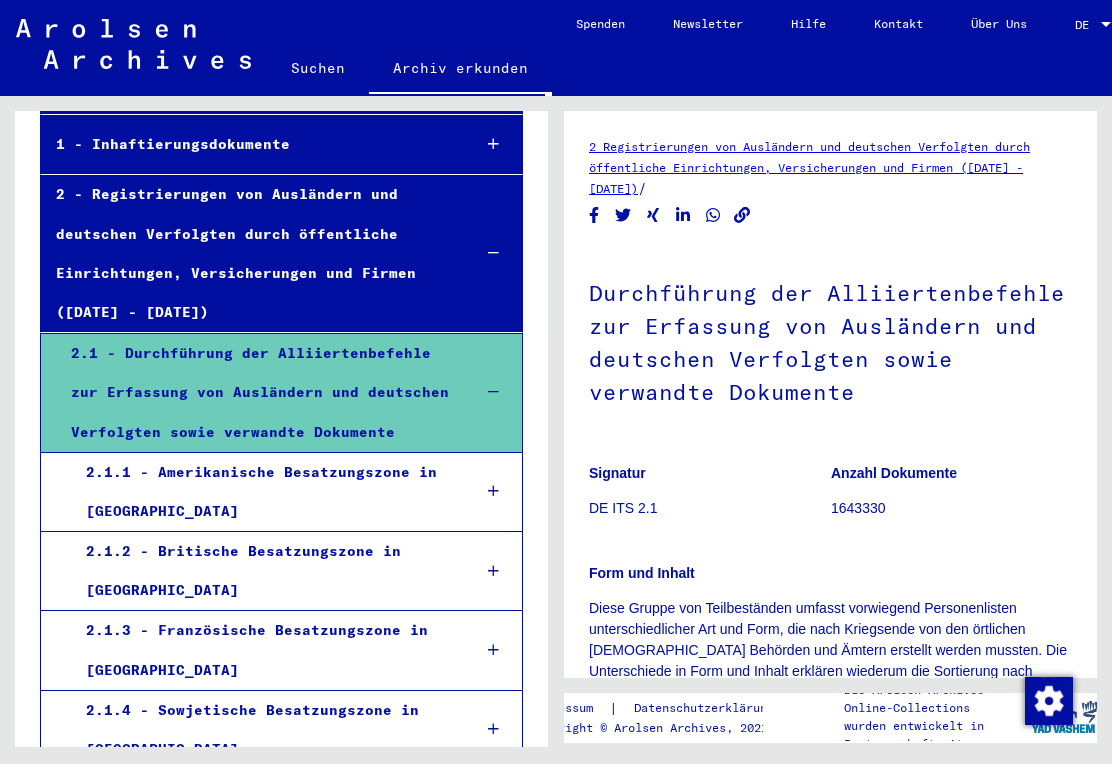 click on "2.1.2 - Britische Besatzungszone in [GEOGRAPHIC_DATA]" at bounding box center (263, 571) 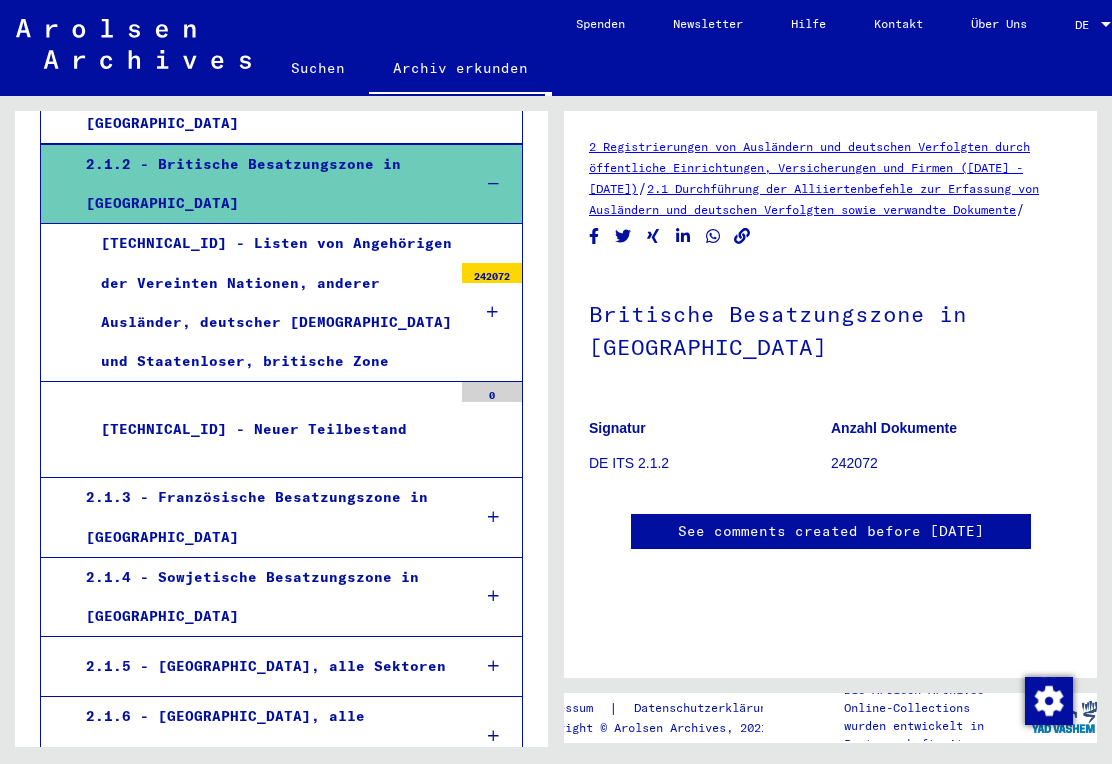 scroll, scrollTop: 588, scrollLeft: 0, axis: vertical 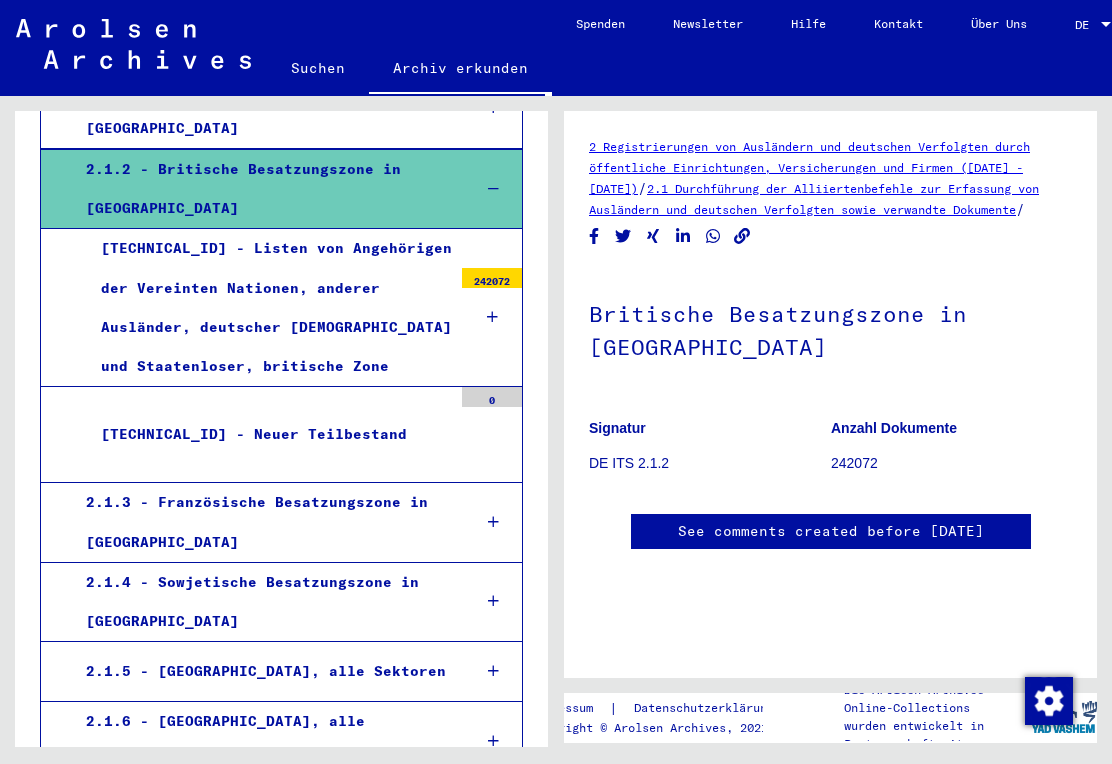 click on "[TECHNICAL_ID] - Listen von Angehörigen der Vereinten Nationen, anderer Ausländer, deutscher [DEMOGRAPHIC_DATA] und Staatenloser, britische Zone" at bounding box center (269, 307) 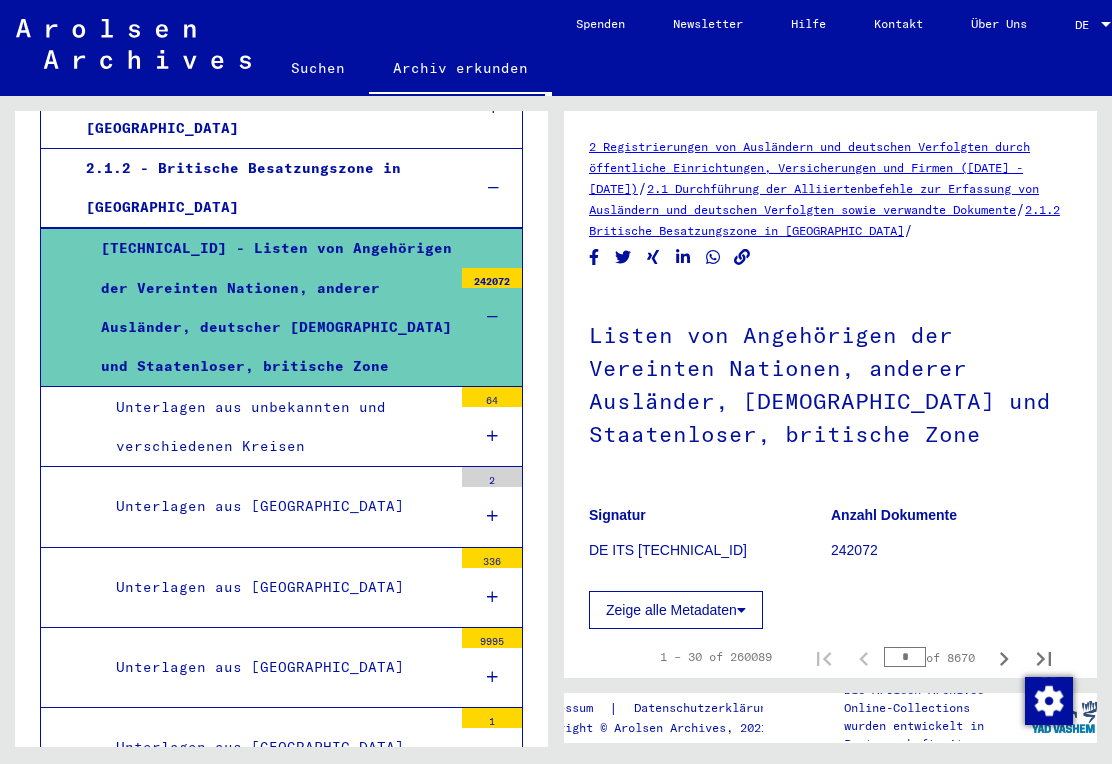scroll, scrollTop: 0, scrollLeft: 0, axis: both 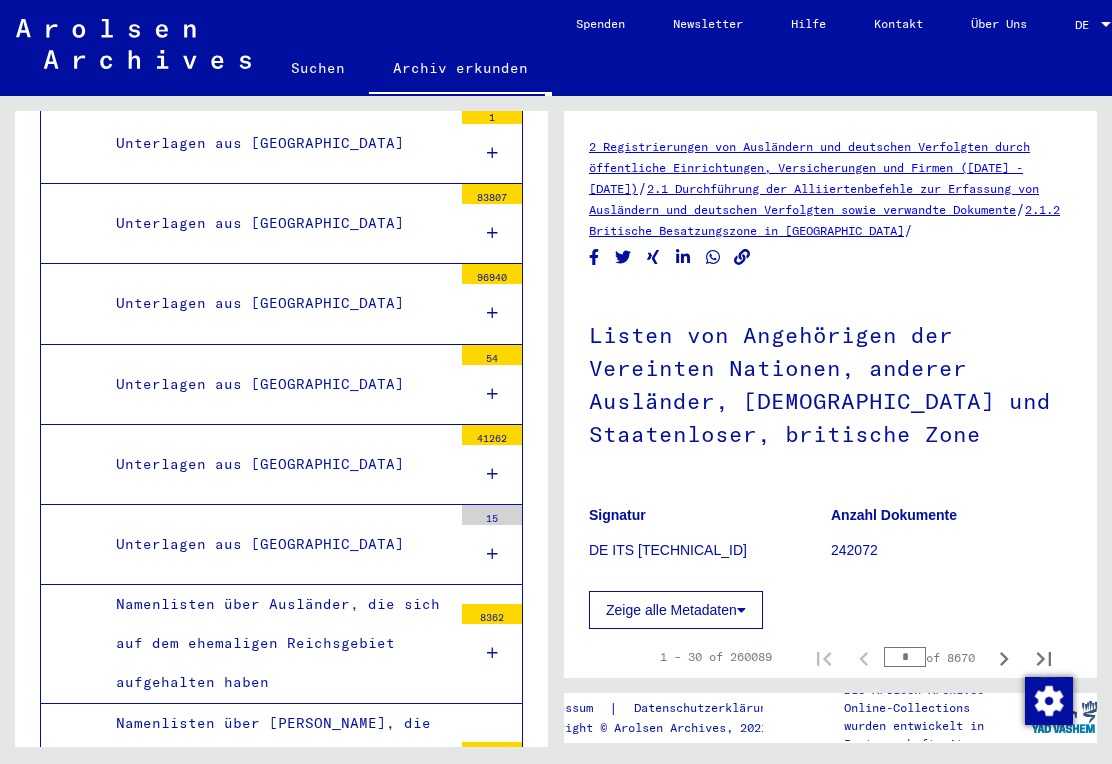 click on "Unterlagen aus [GEOGRAPHIC_DATA]" at bounding box center [276, 464] 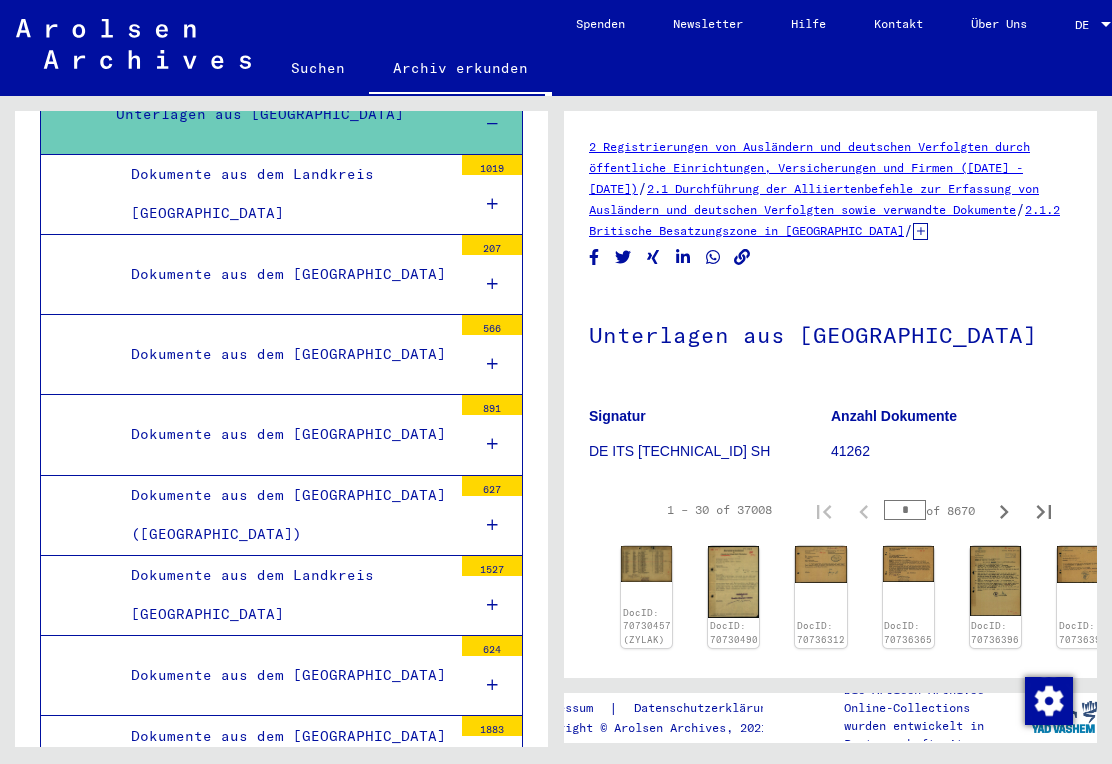 scroll, scrollTop: 1545, scrollLeft: 0, axis: vertical 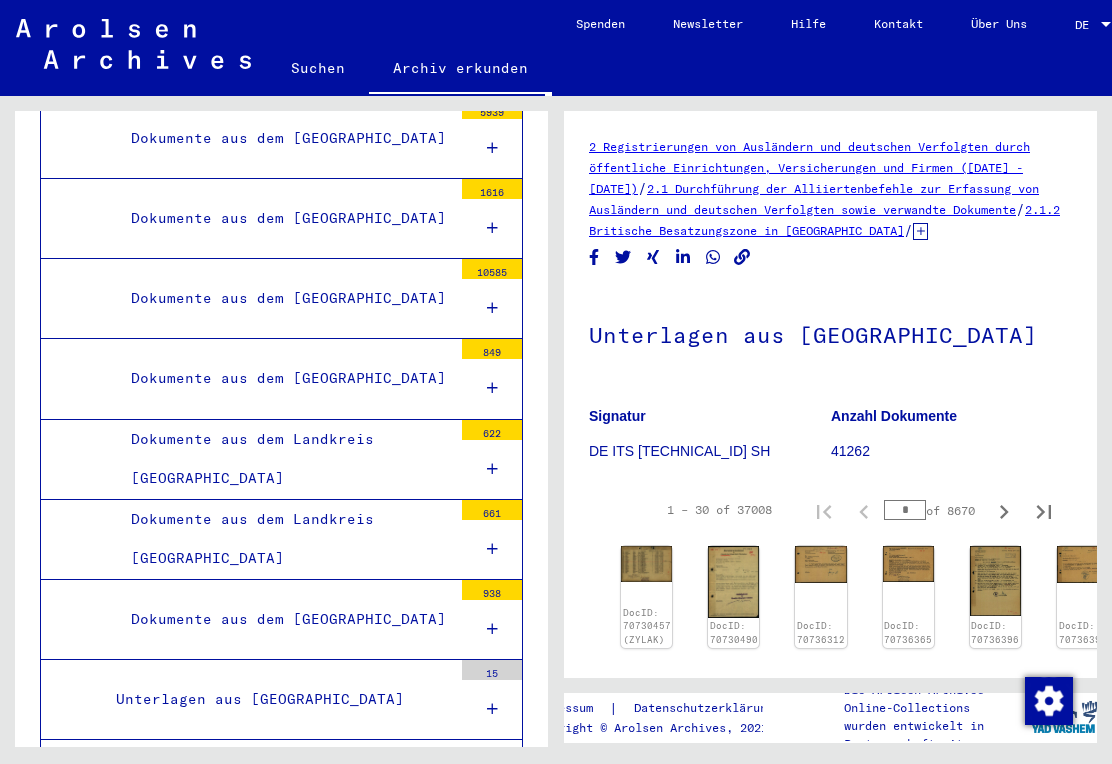 click on "Dokumente aus dem [GEOGRAPHIC_DATA]" at bounding box center [284, 378] 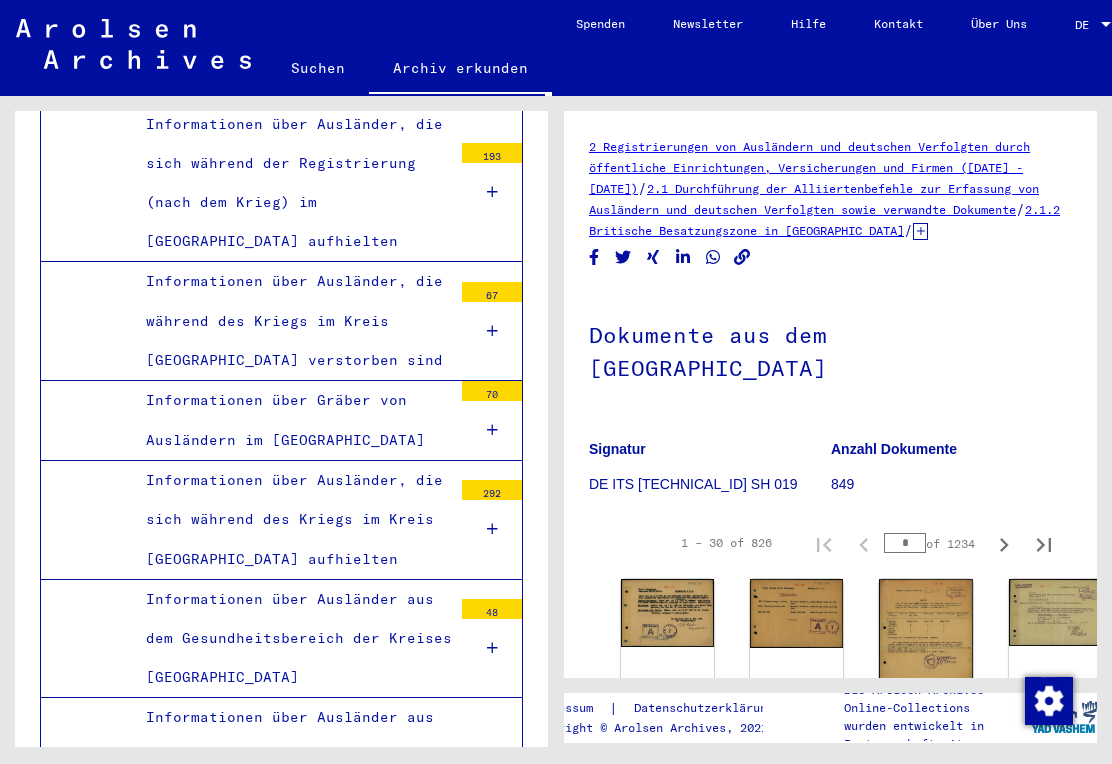 scroll, scrollTop: 3054, scrollLeft: 0, axis: vertical 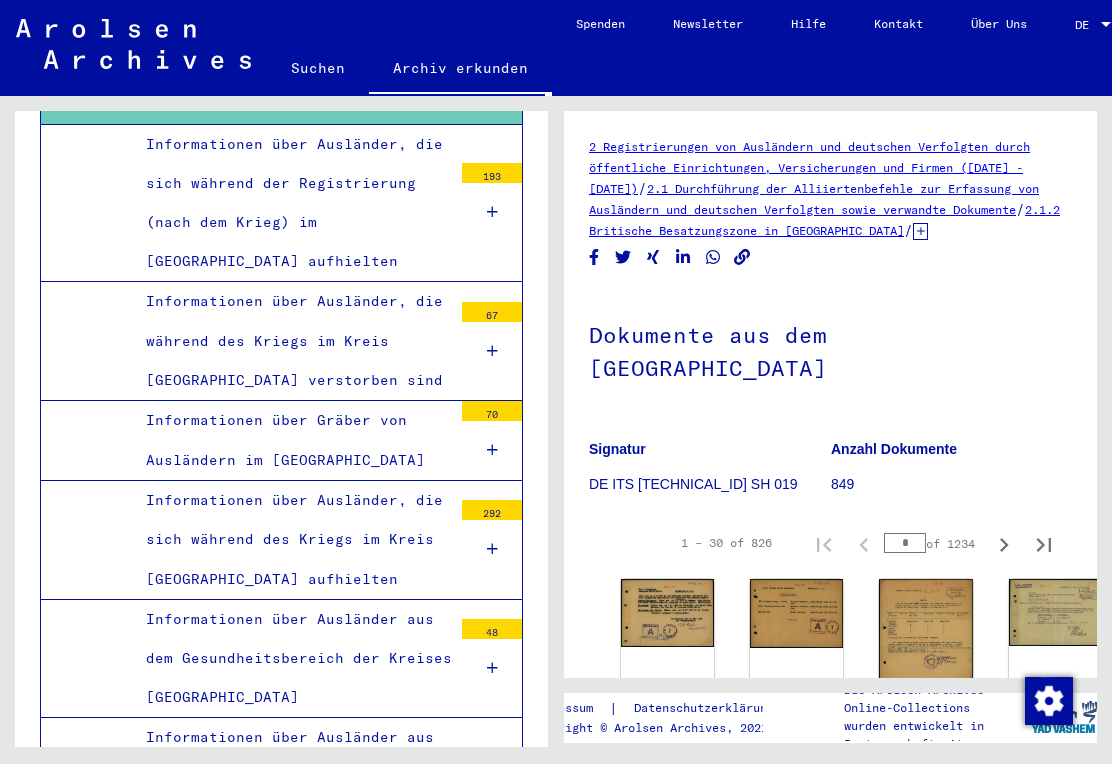 click on "Informationen über Gräber von Ausländern im [GEOGRAPHIC_DATA]" at bounding box center (291, 440) 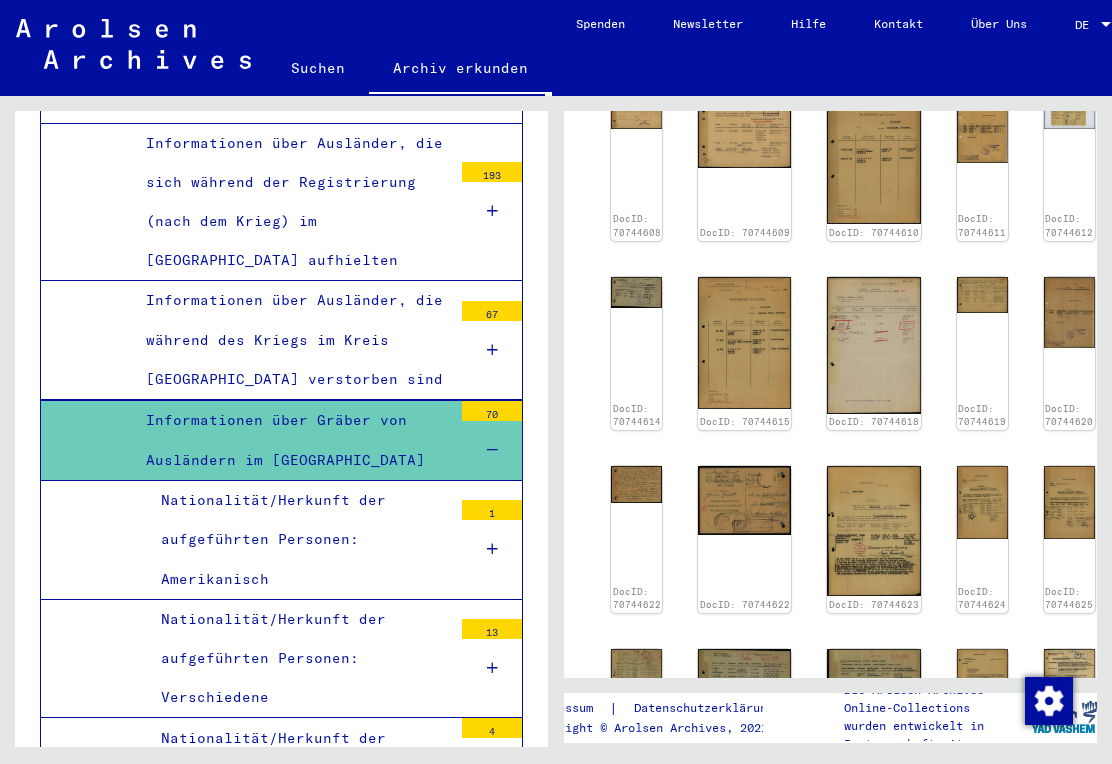scroll, scrollTop: 660, scrollLeft: 10, axis: both 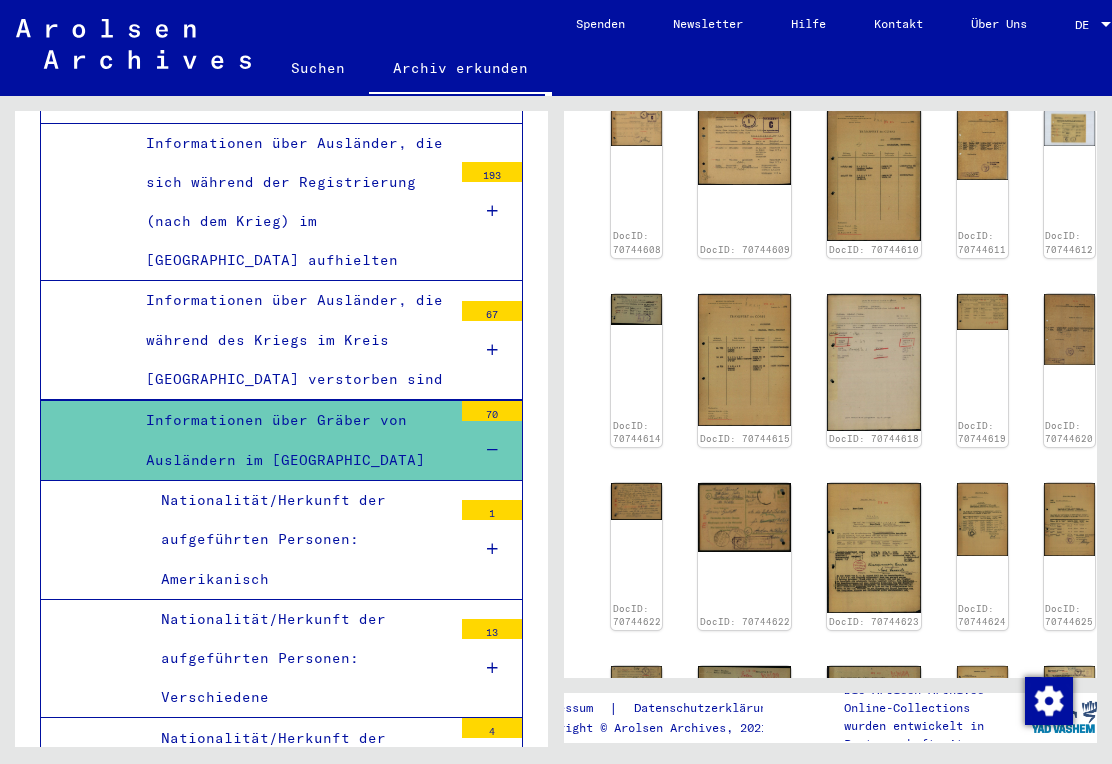 click 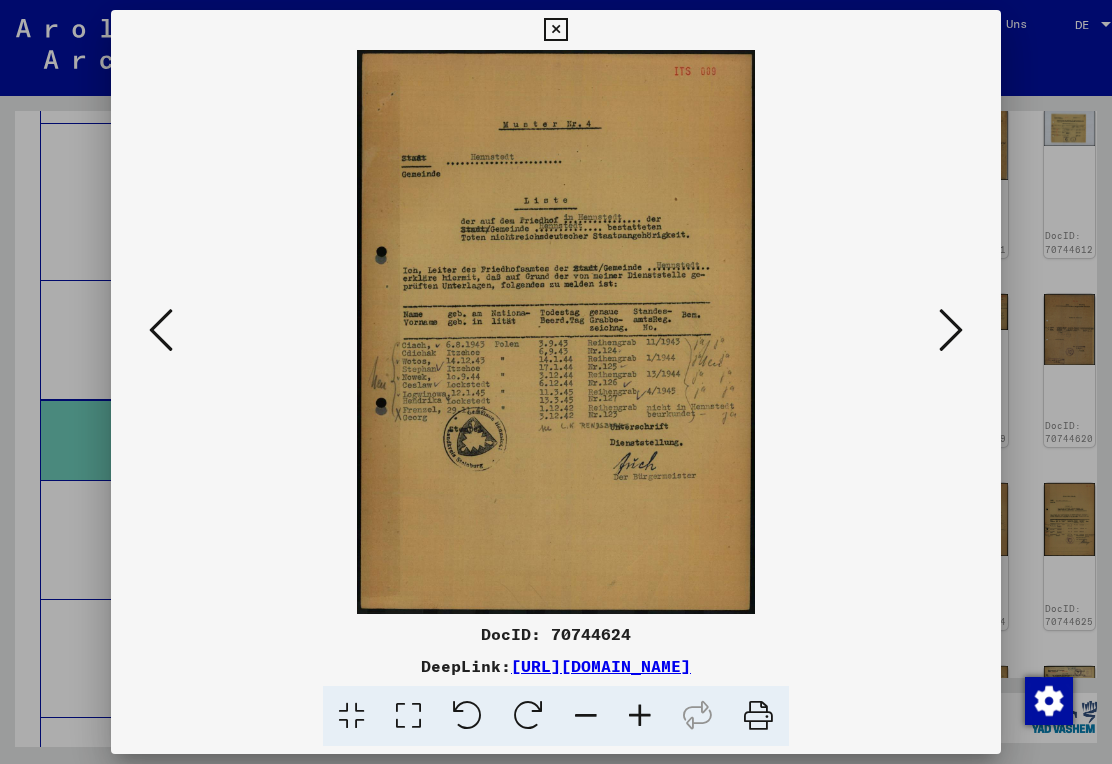click at bounding box center [951, 330] 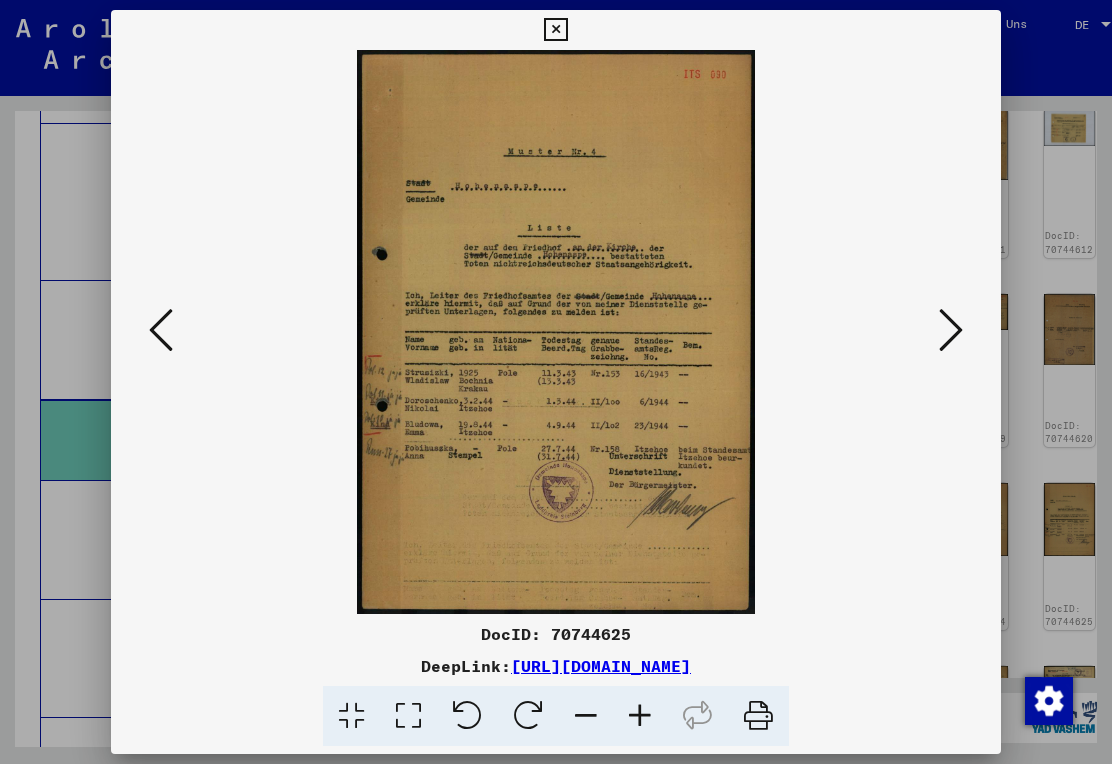 click at bounding box center [951, 331] 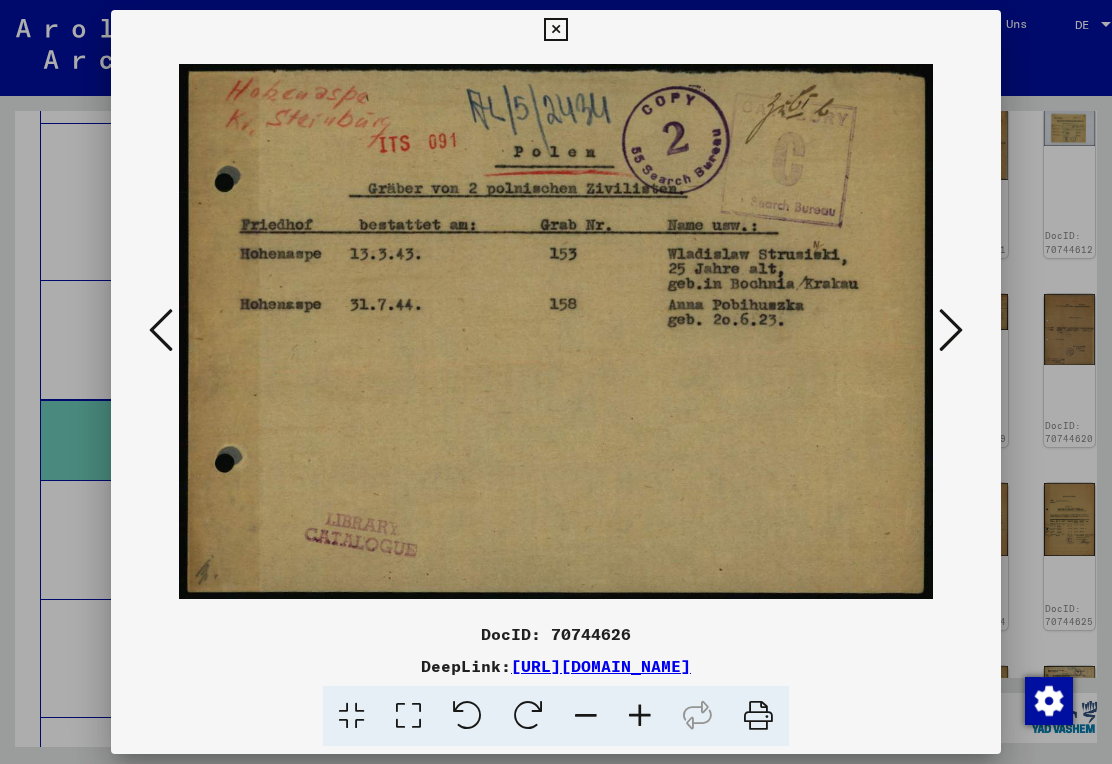 click at bounding box center (951, 331) 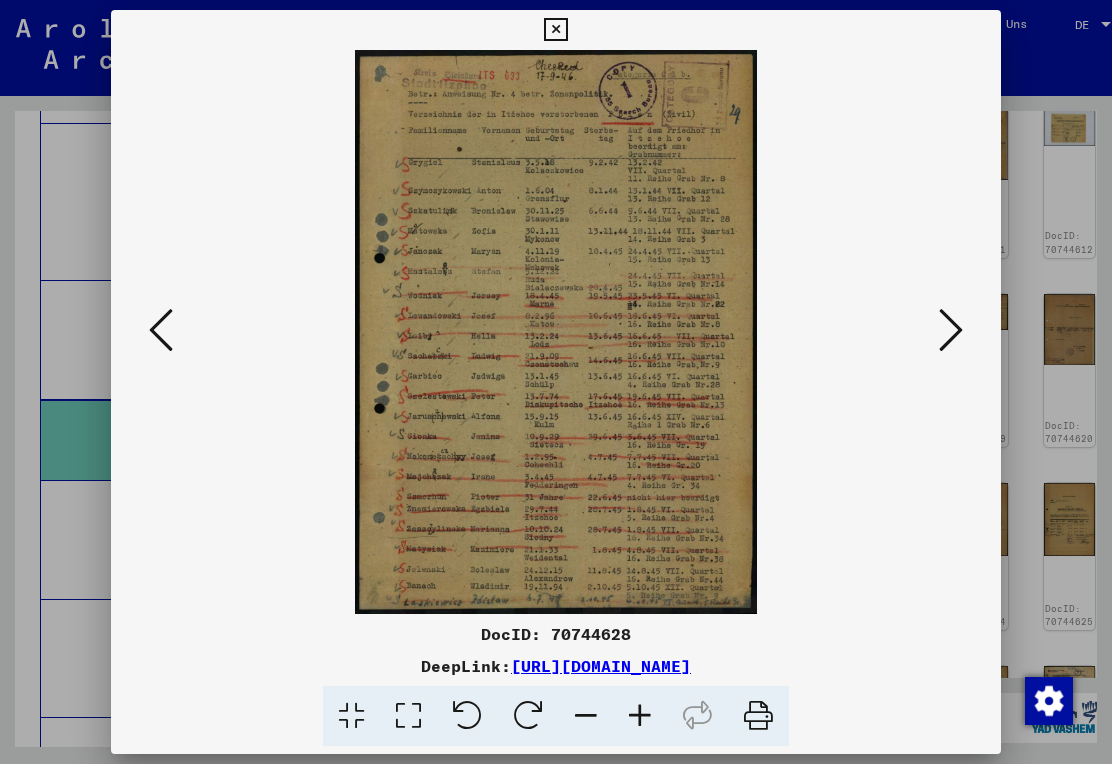 click at bounding box center [951, 331] 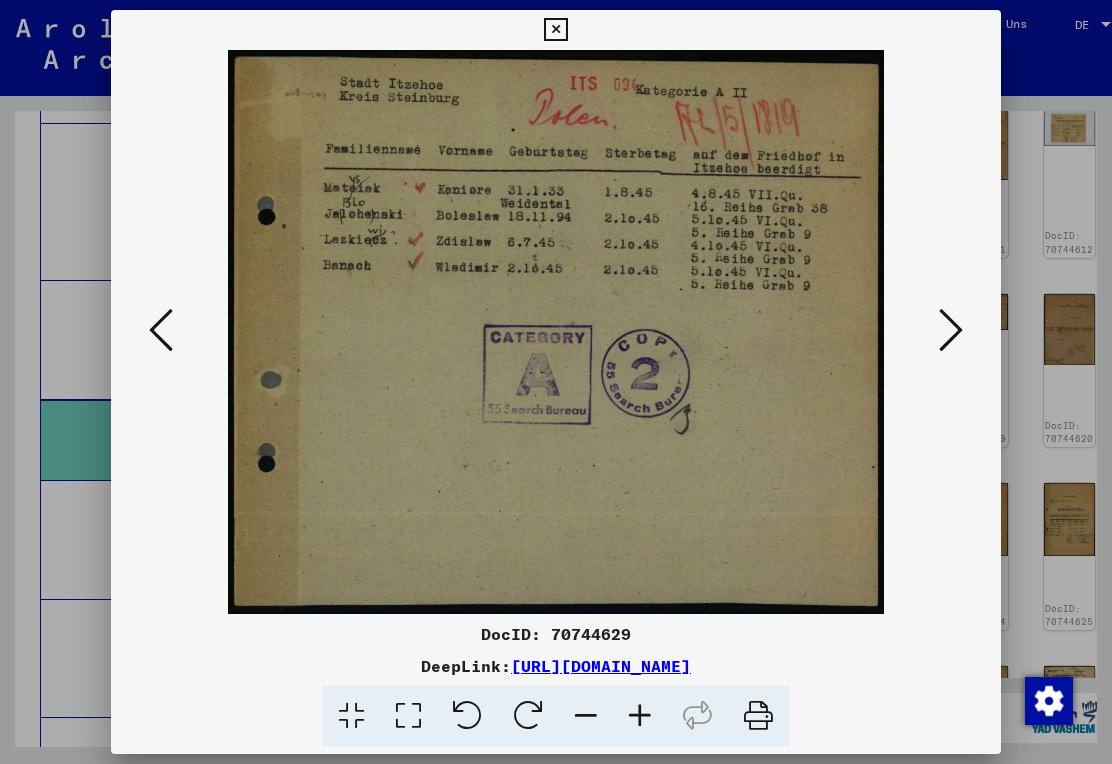 click at bounding box center (951, 331) 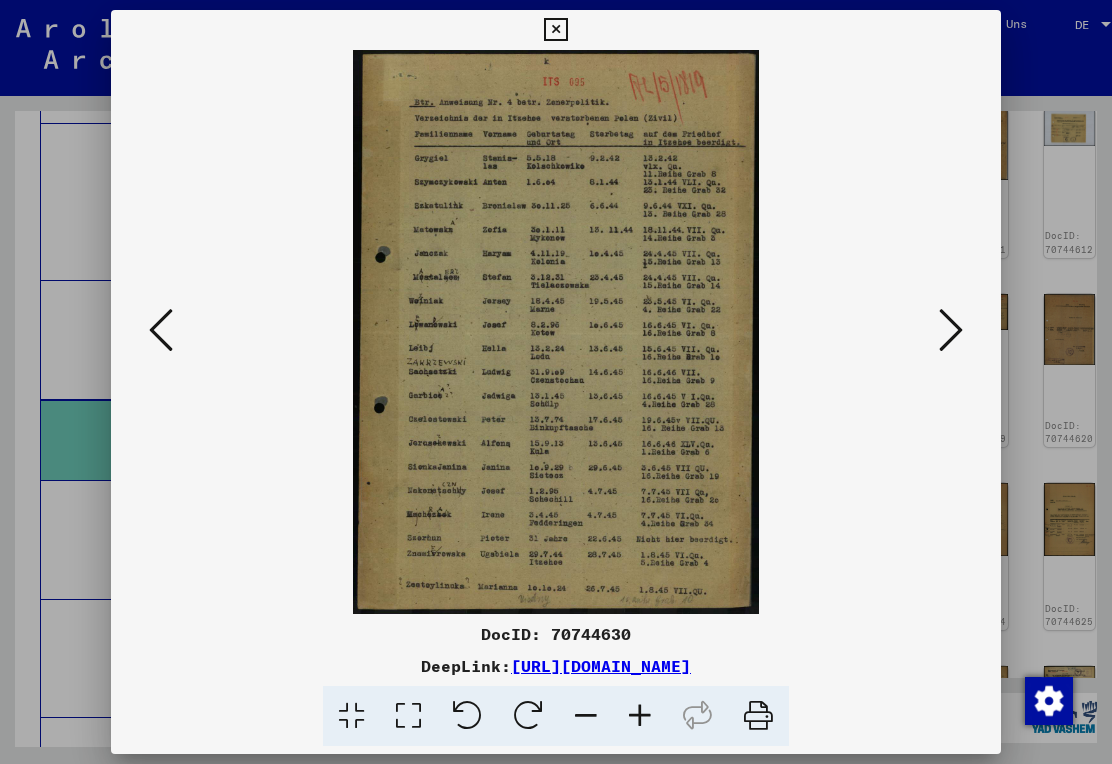 click at bounding box center [951, 331] 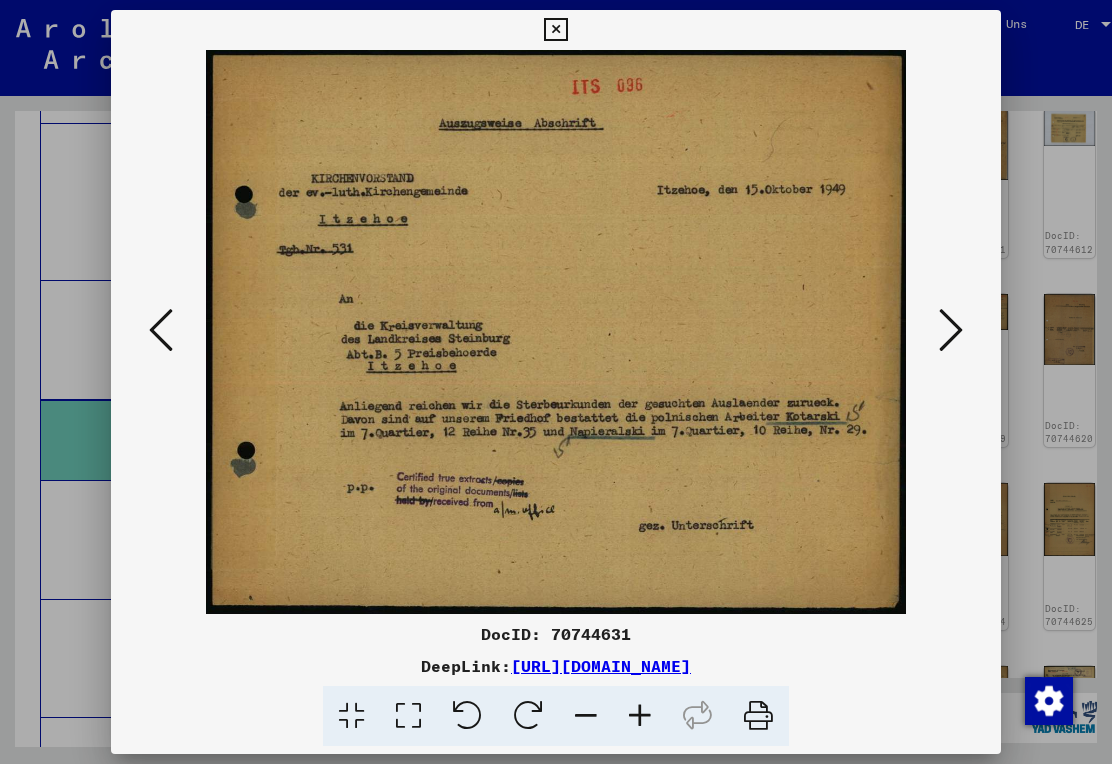 click at bounding box center [951, 331] 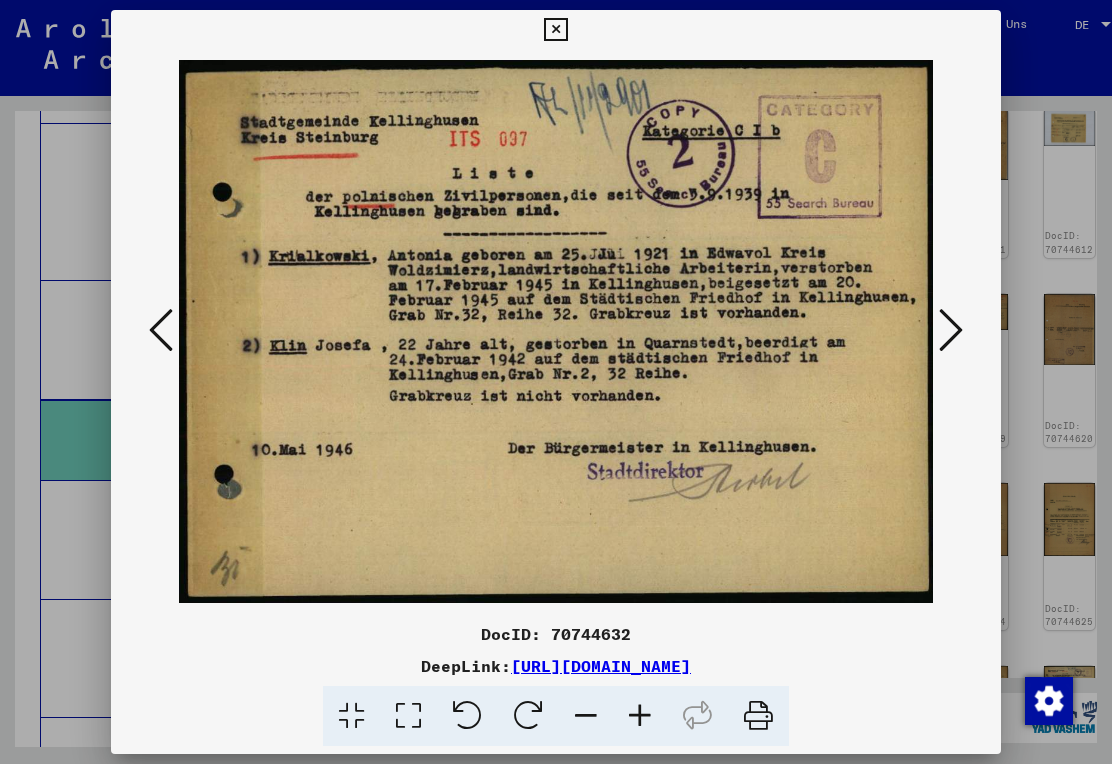 click at bounding box center [951, 331] 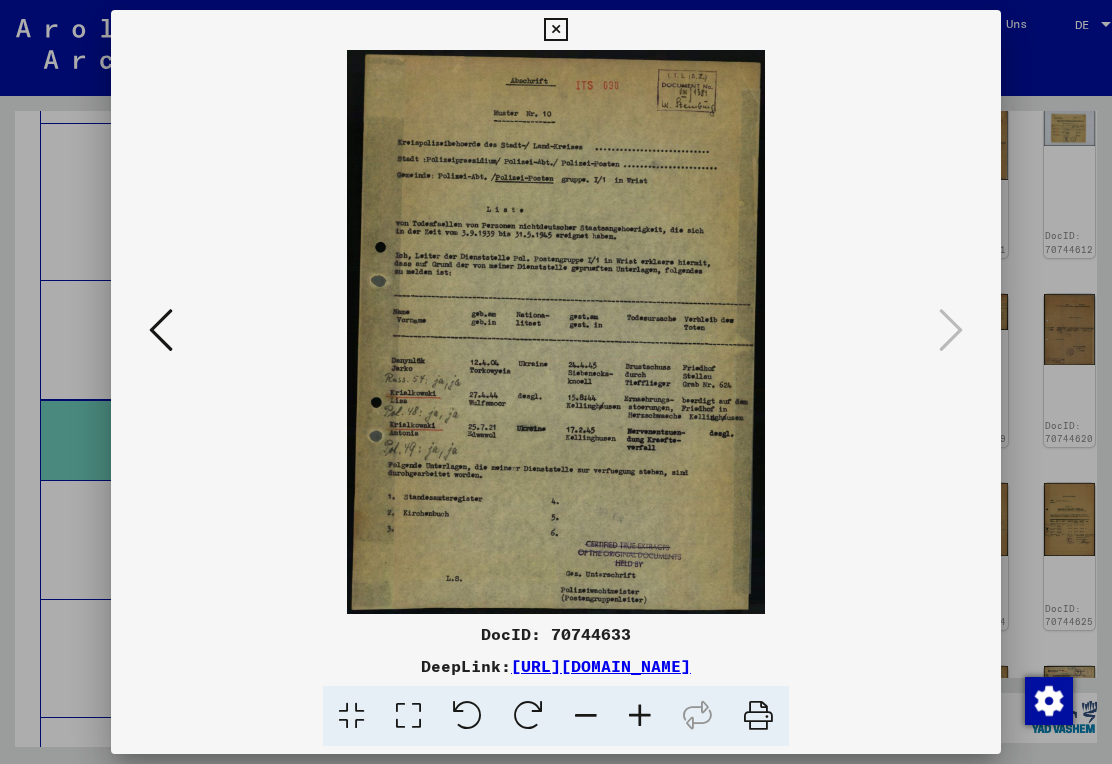 click at bounding box center [555, 30] 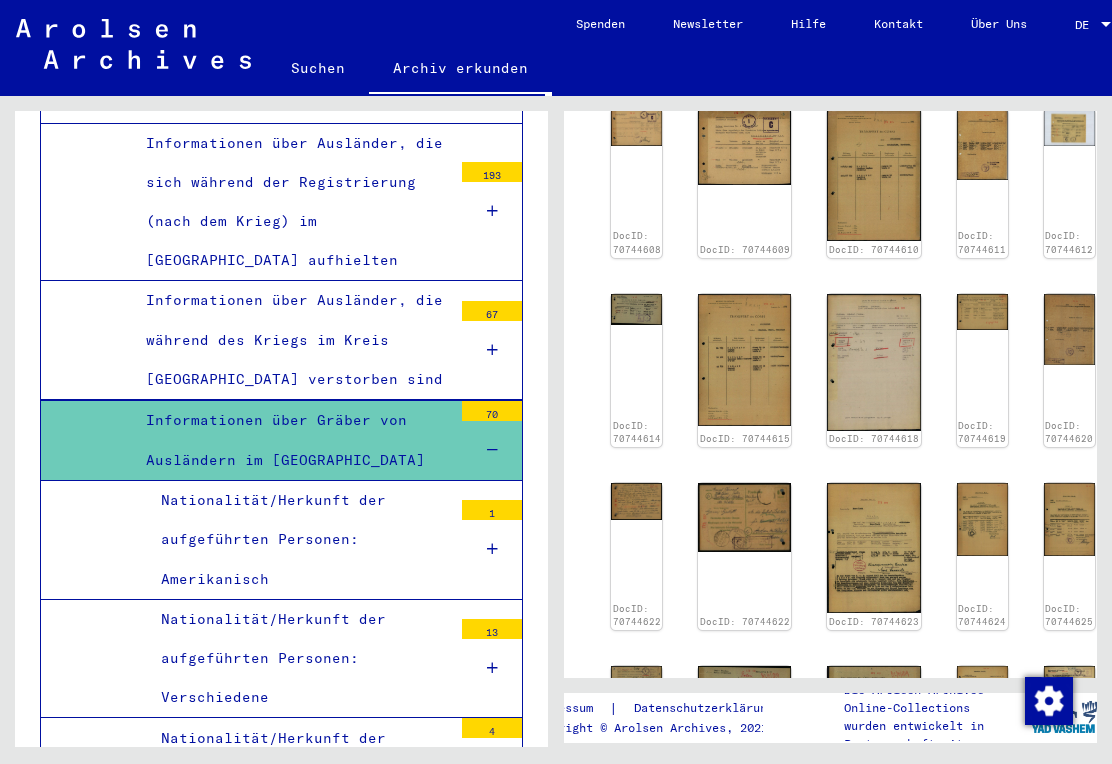 click 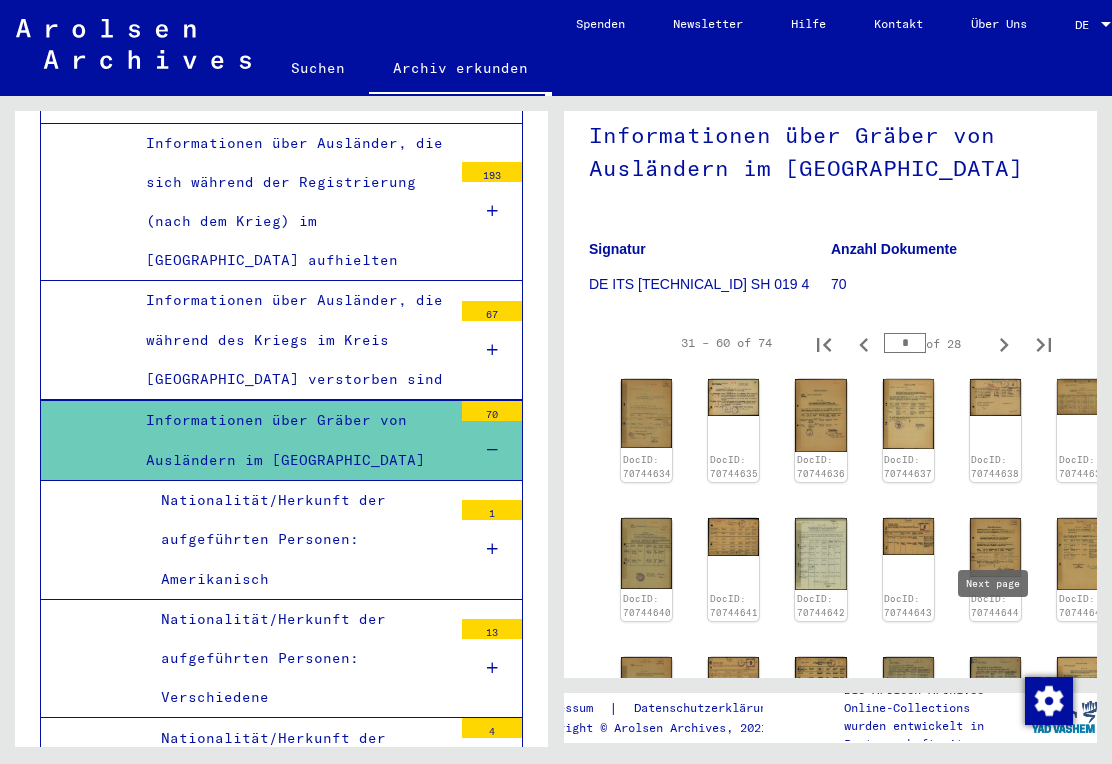 scroll, scrollTop: 198, scrollLeft: 0, axis: vertical 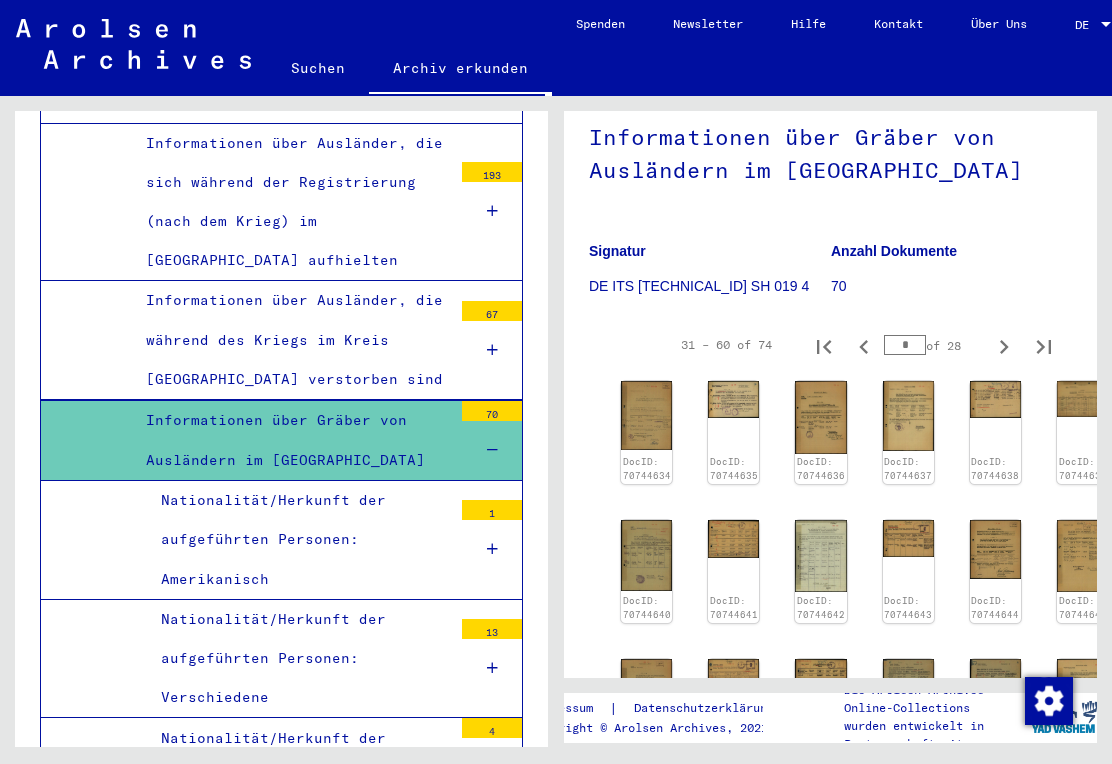 click 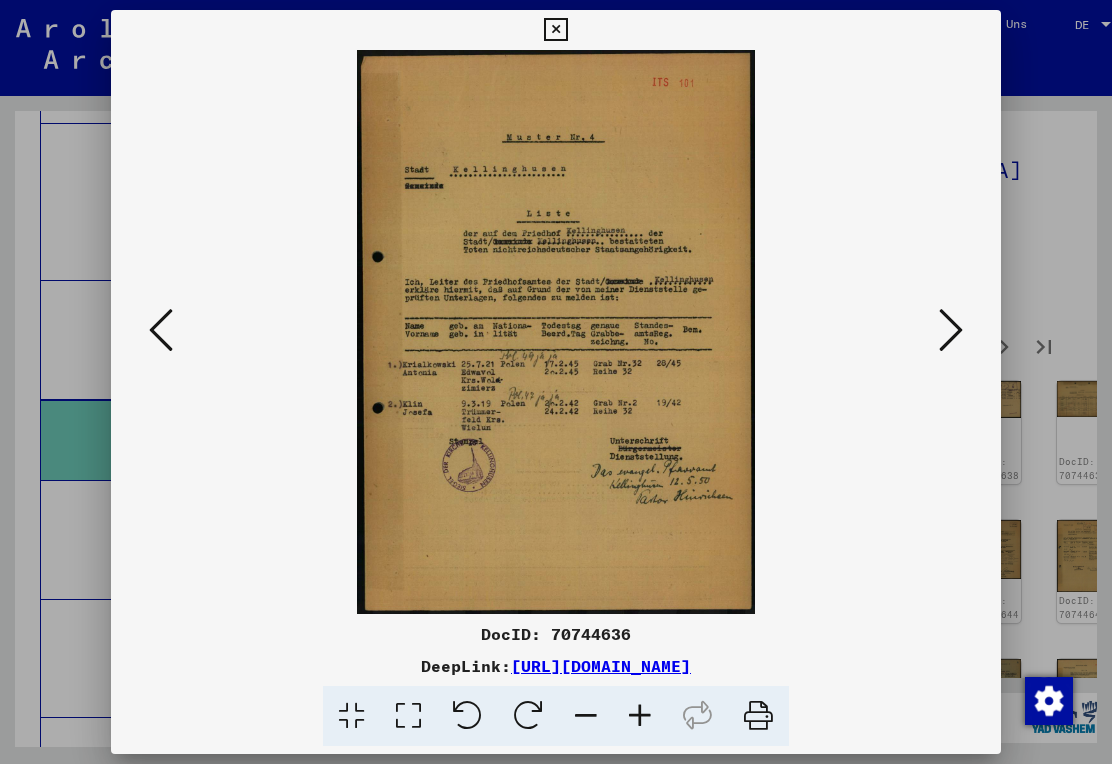 click at bounding box center [951, 330] 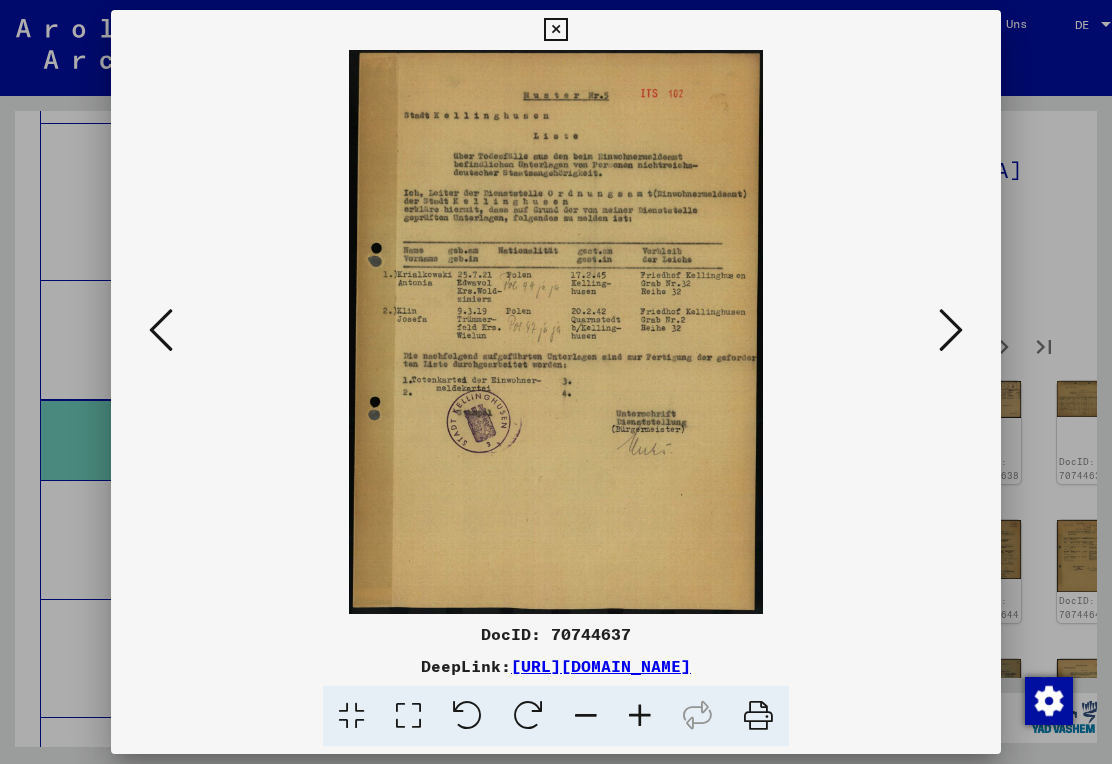 click at bounding box center [951, 331] 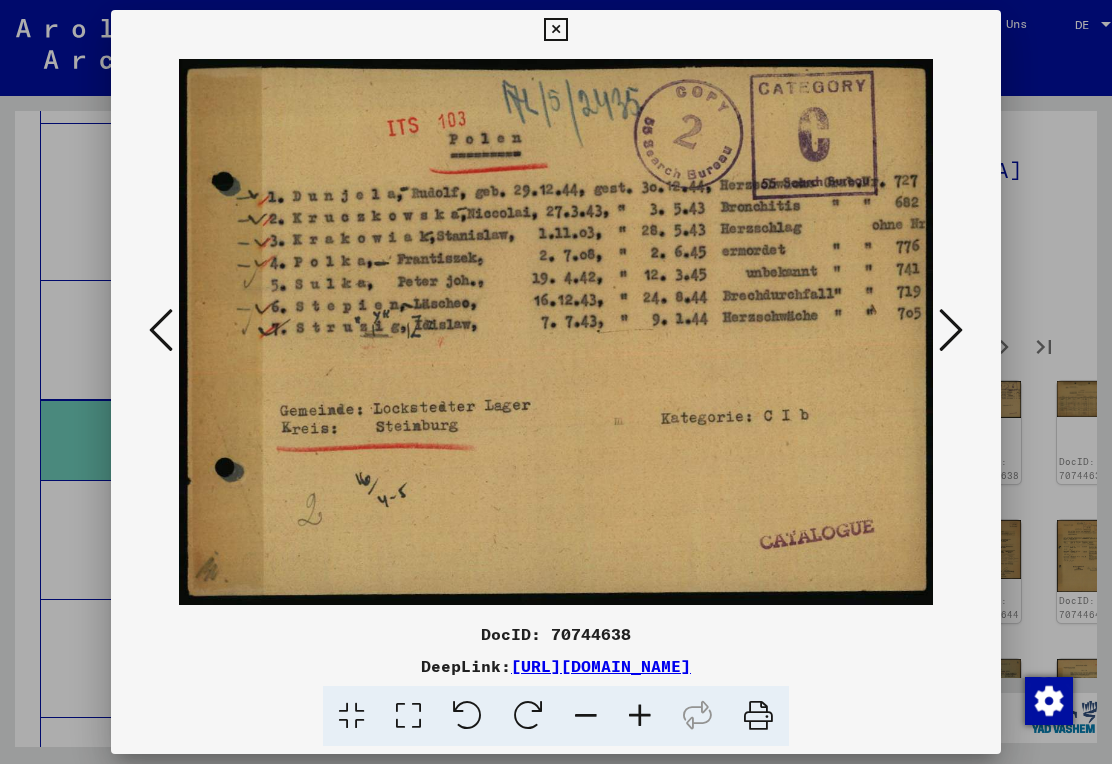 click at bounding box center [951, 331] 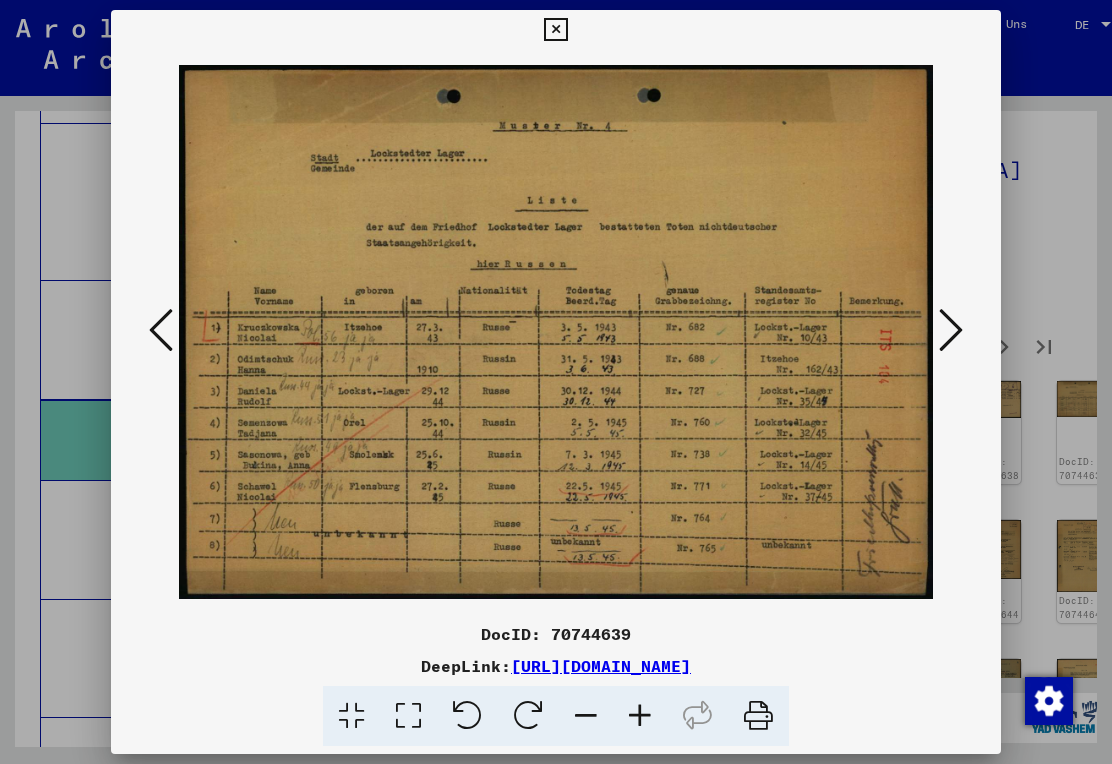 click at bounding box center (951, 331) 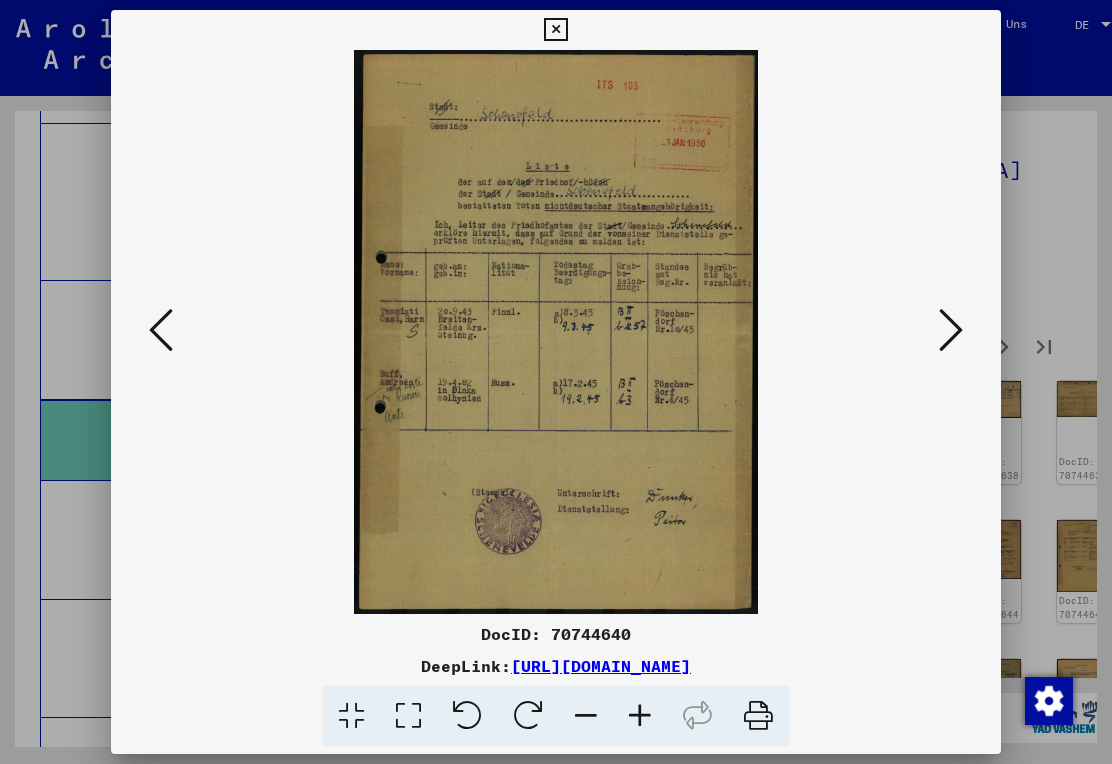 click at bounding box center [951, 331] 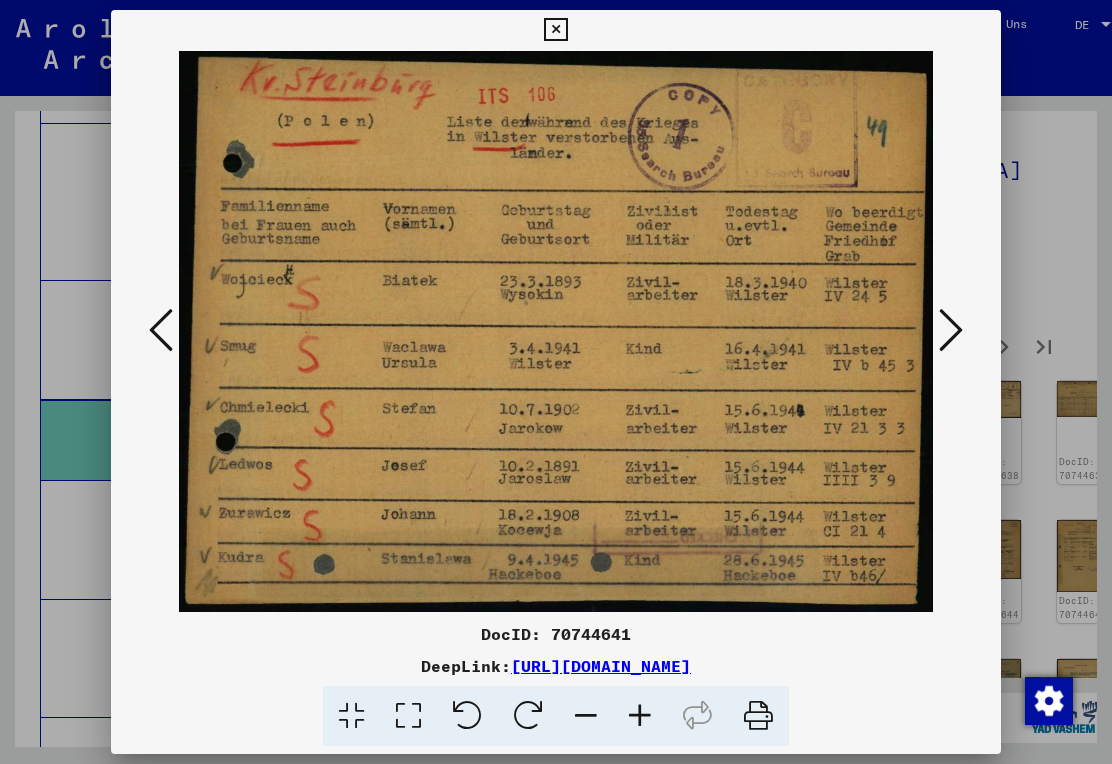 click at bounding box center [951, 331] 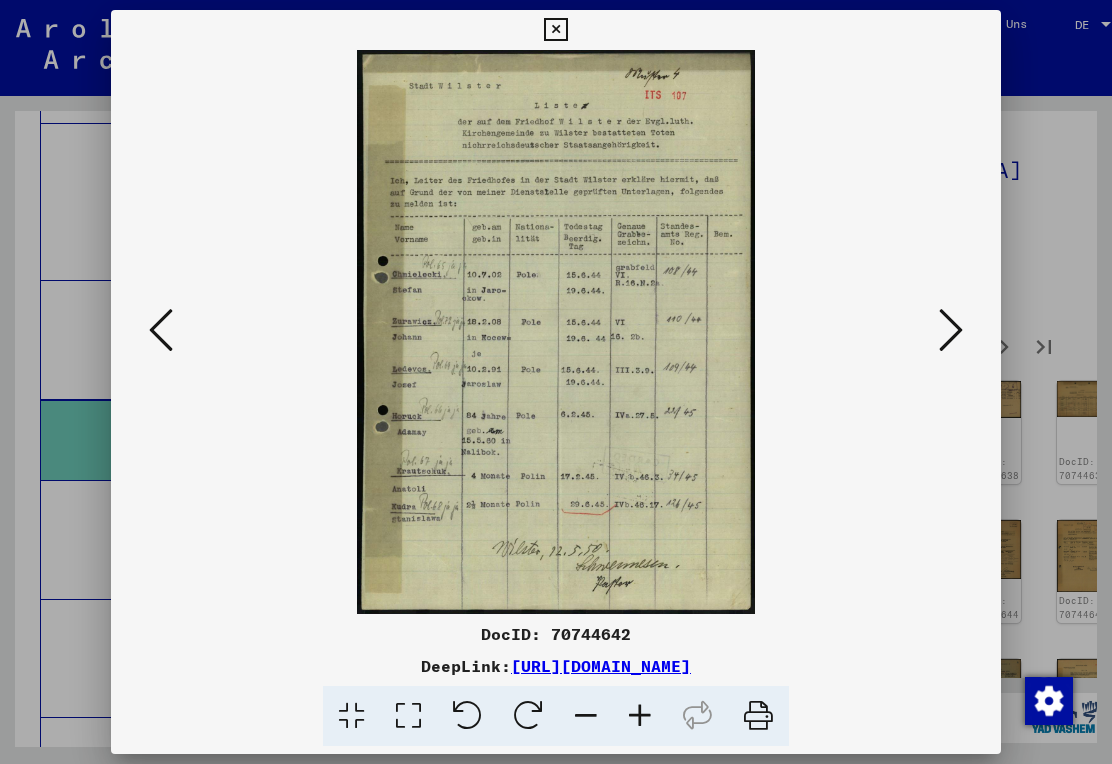 click at bounding box center (951, 331) 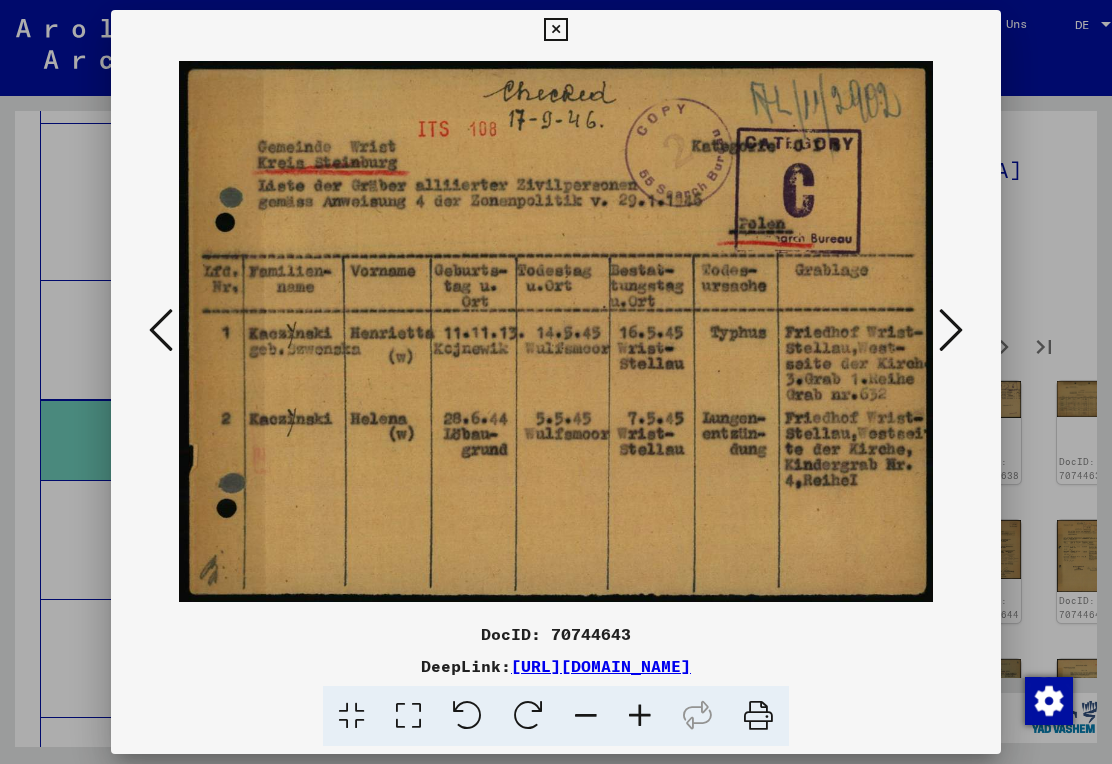 click at bounding box center (951, 330) 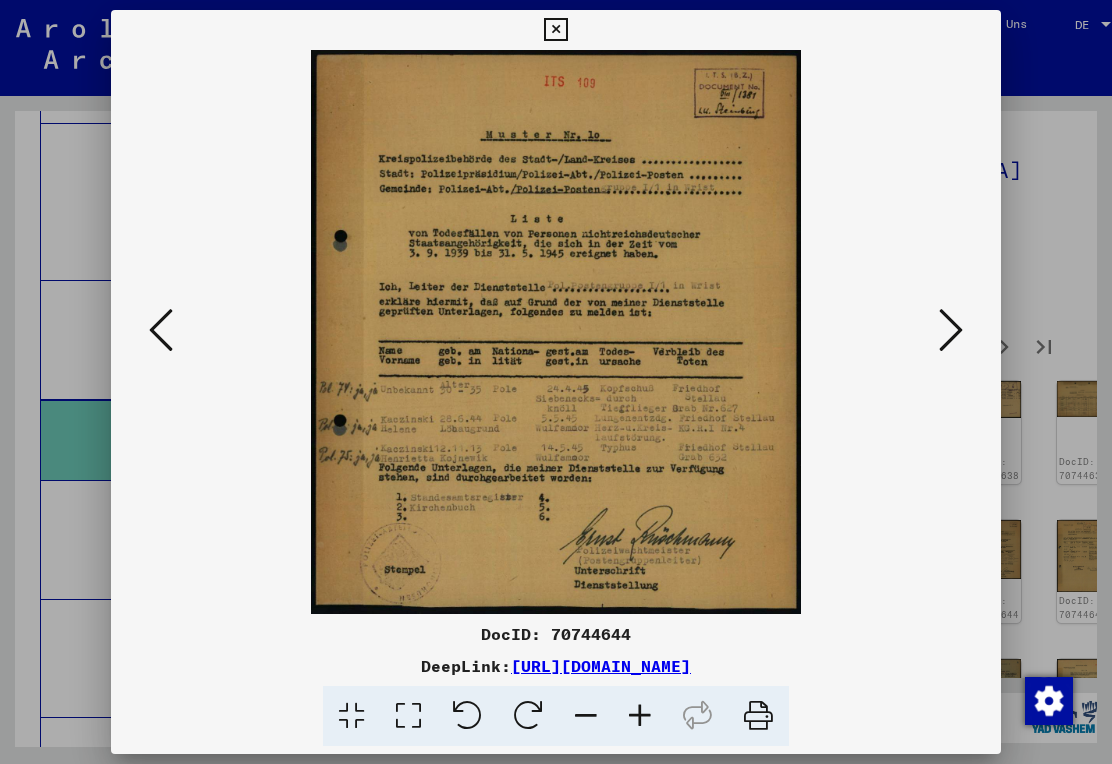 click at bounding box center [951, 331] 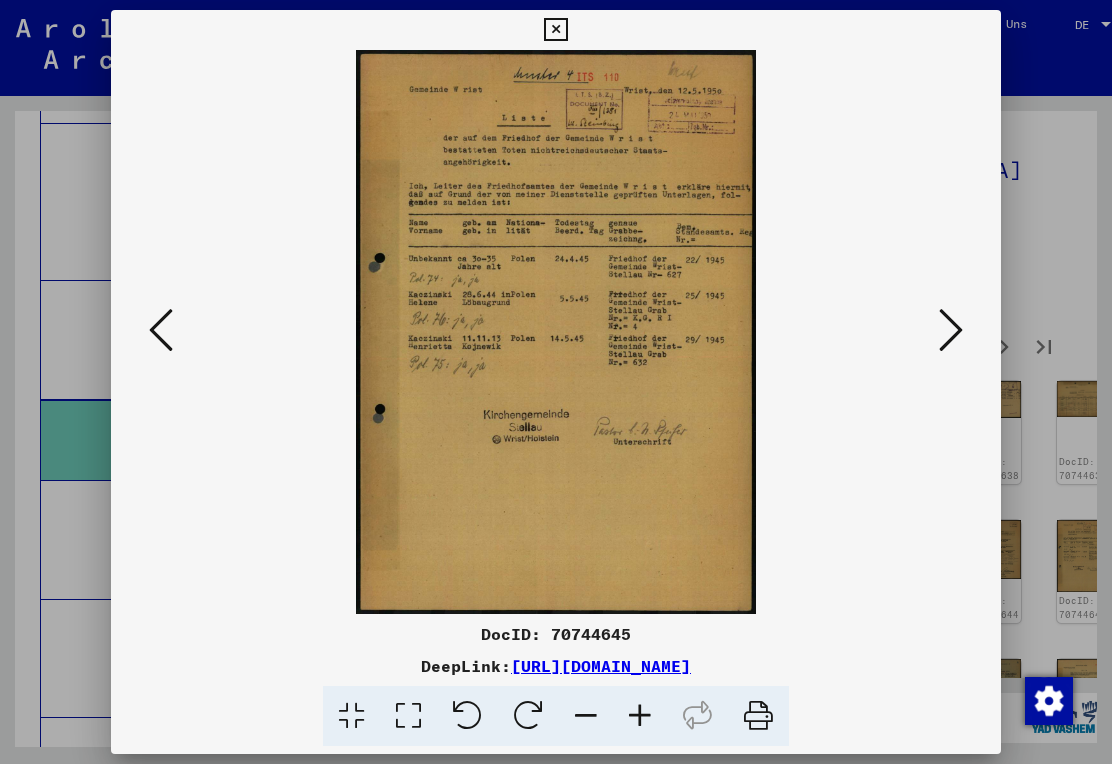 click at bounding box center (951, 331) 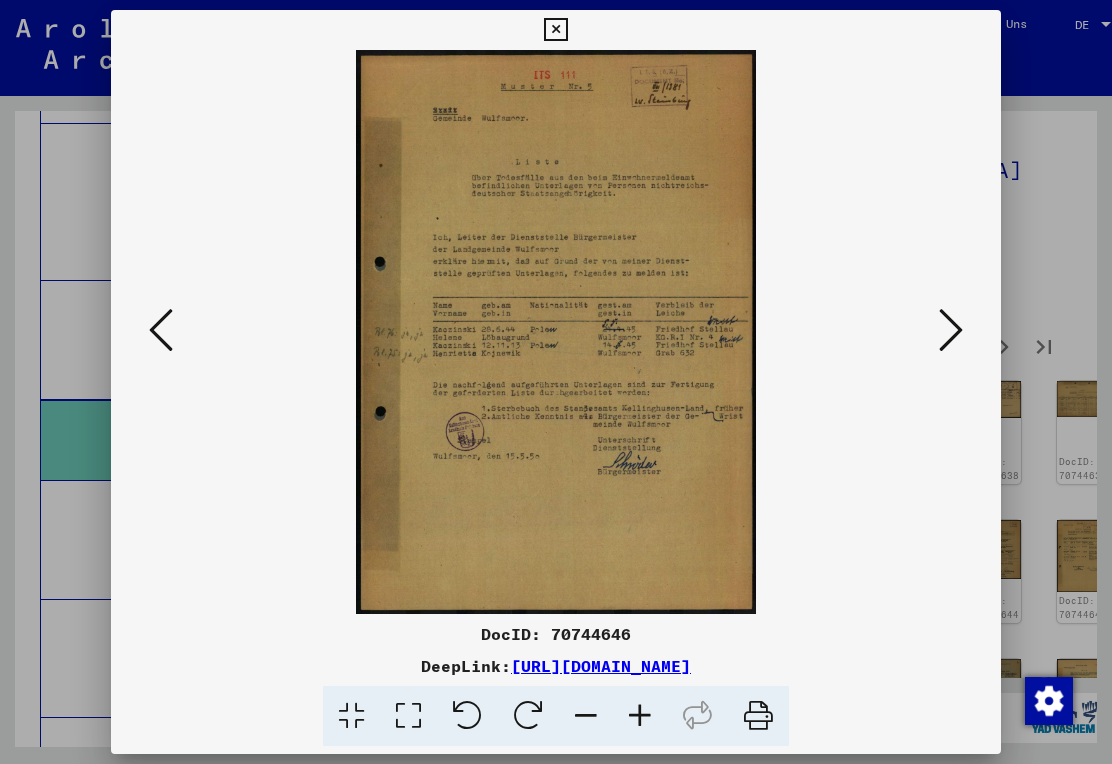 click at bounding box center (951, 331) 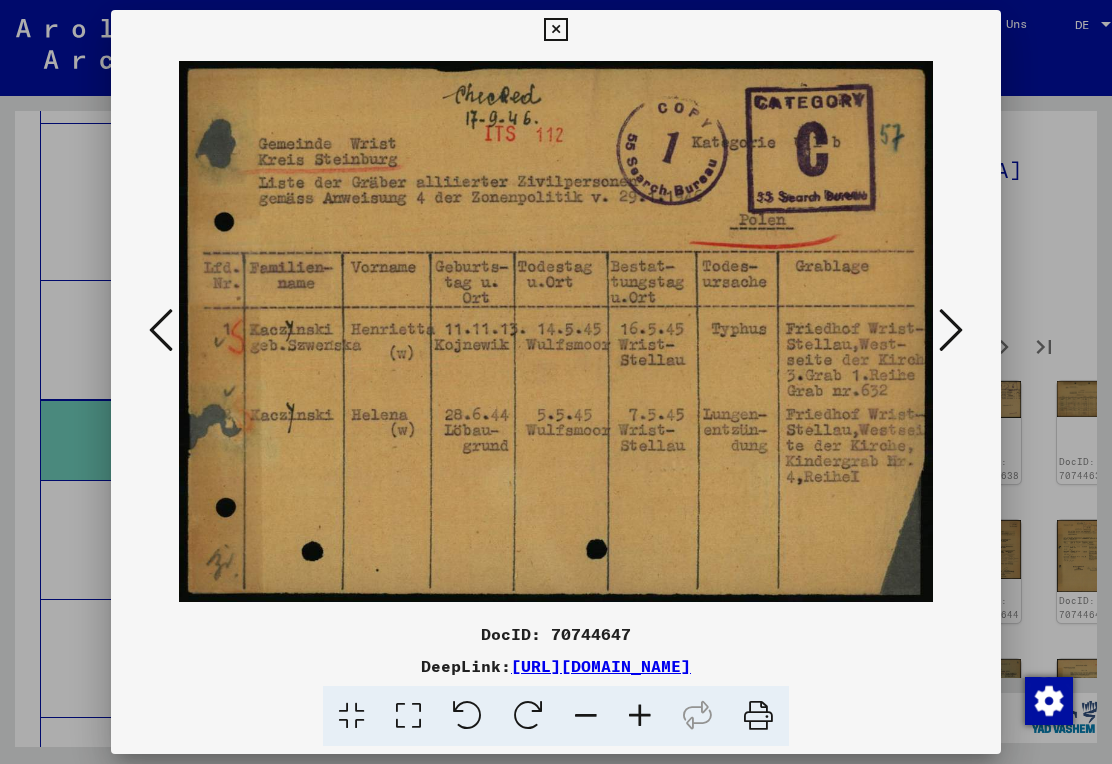 click at bounding box center (951, 331) 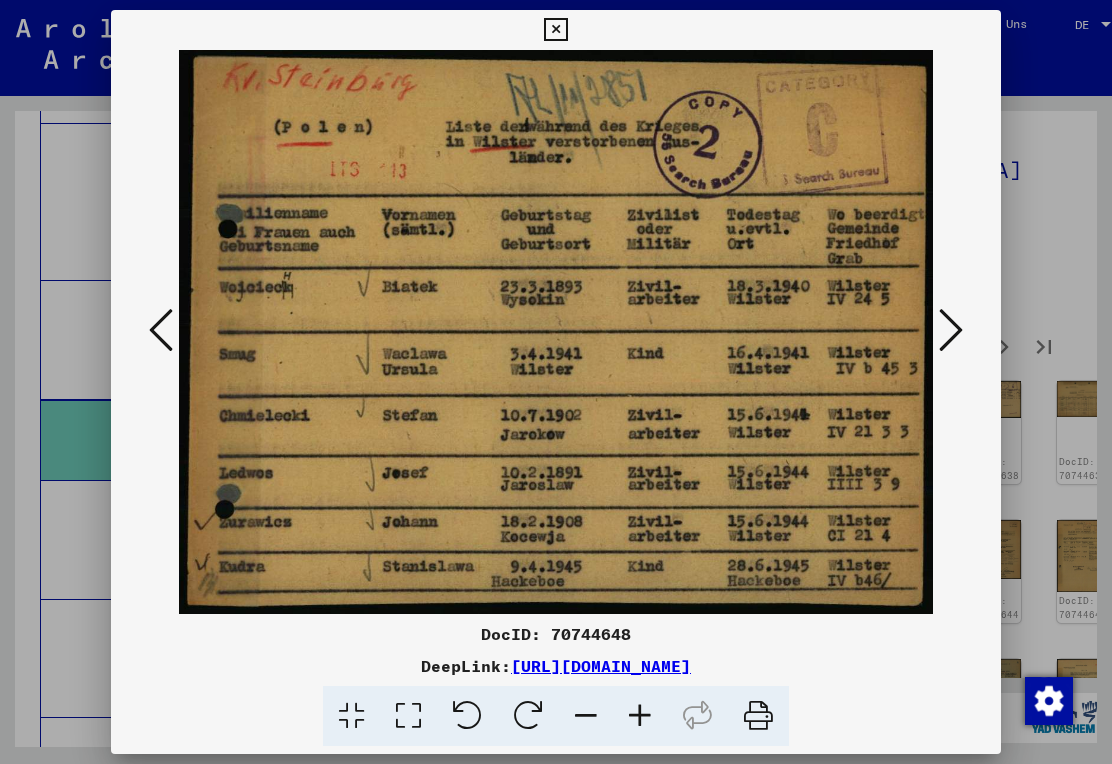 click at bounding box center (951, 330) 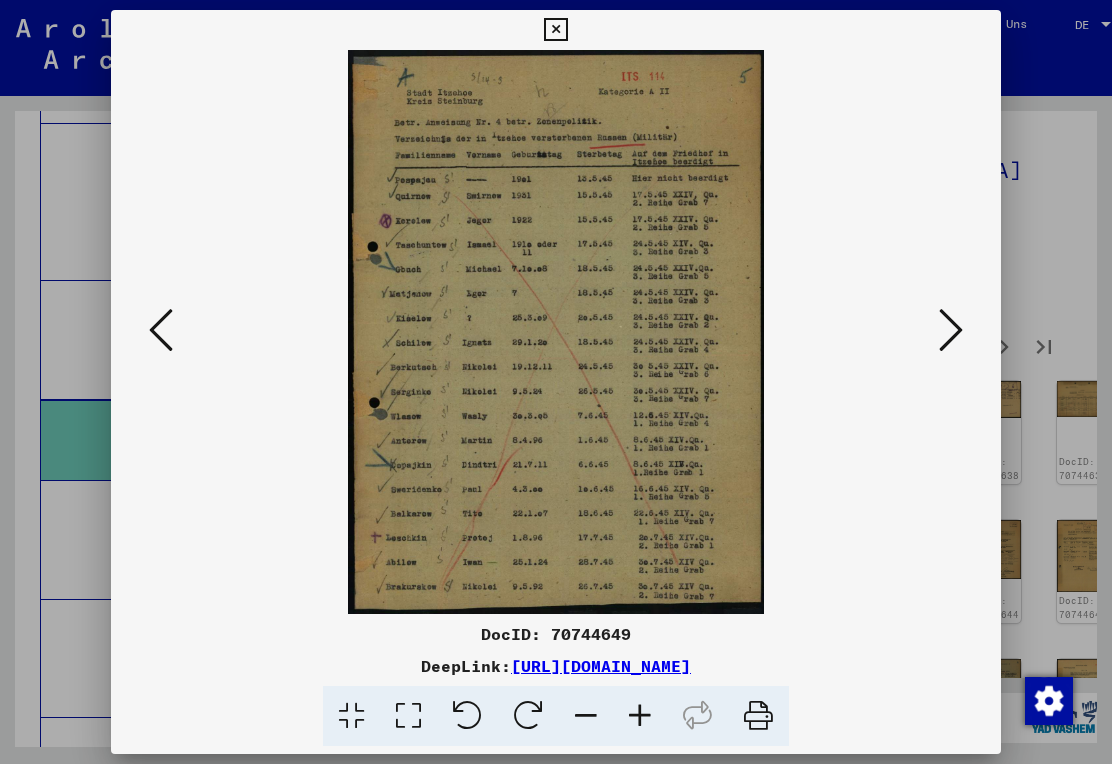 click at bounding box center [951, 330] 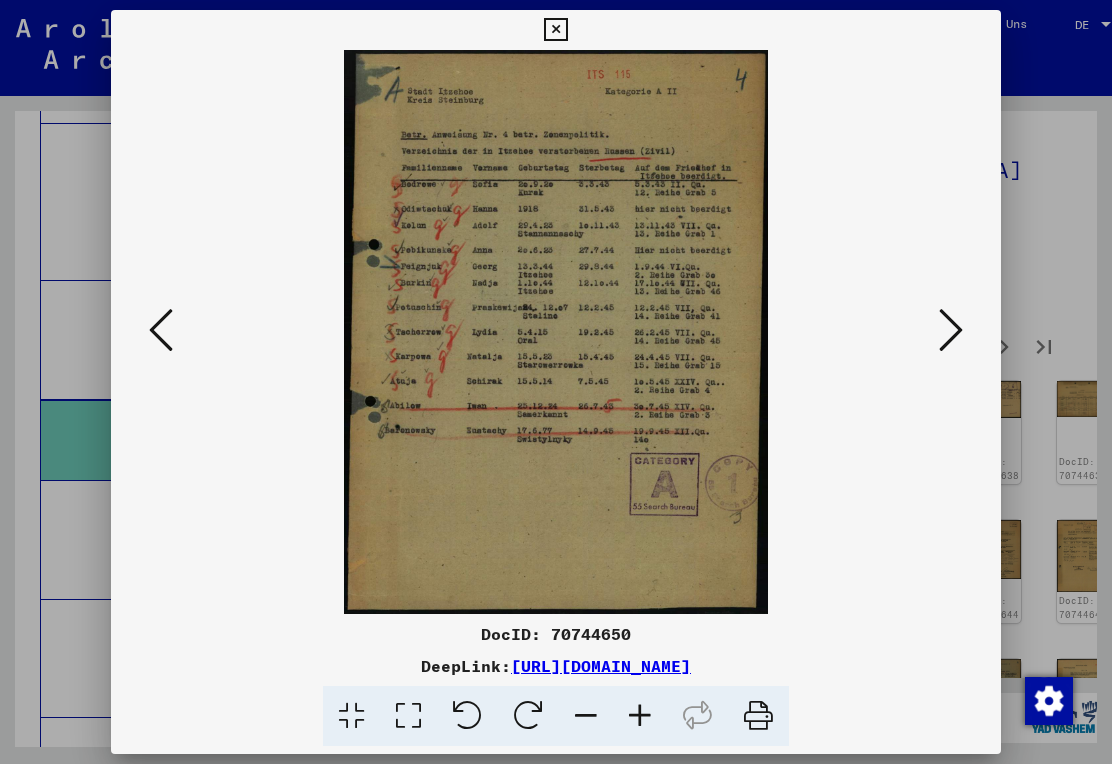 click at bounding box center (951, 331) 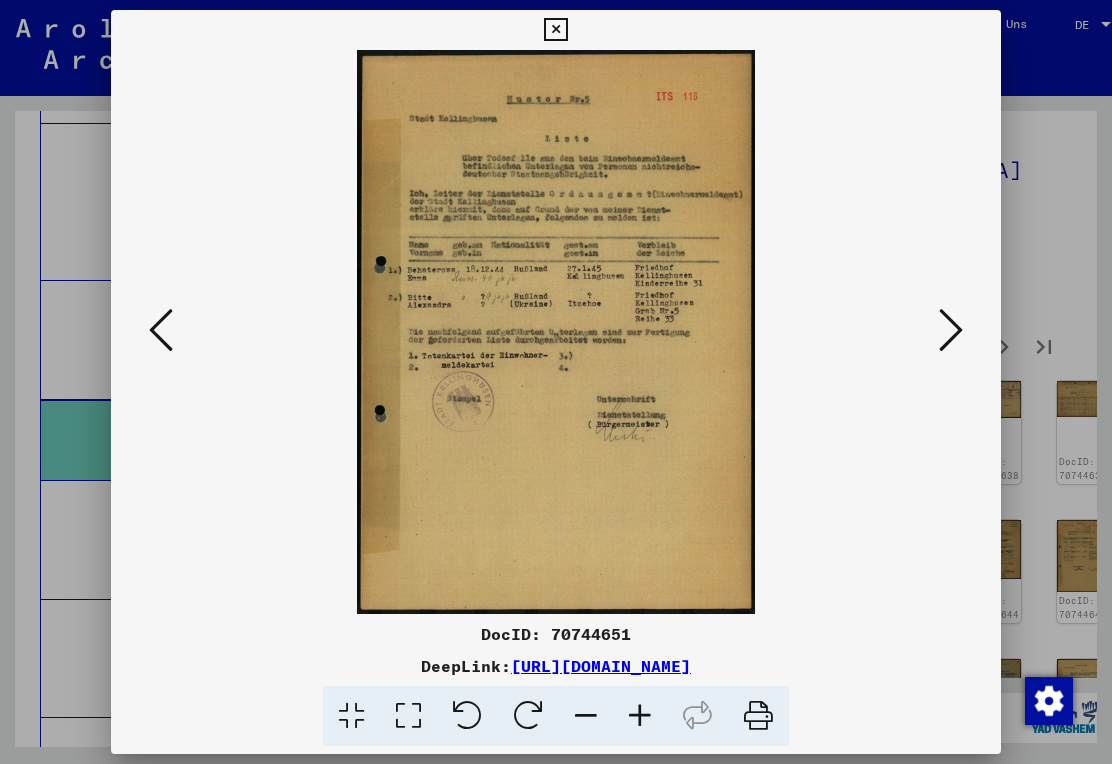 click at bounding box center (555, 30) 